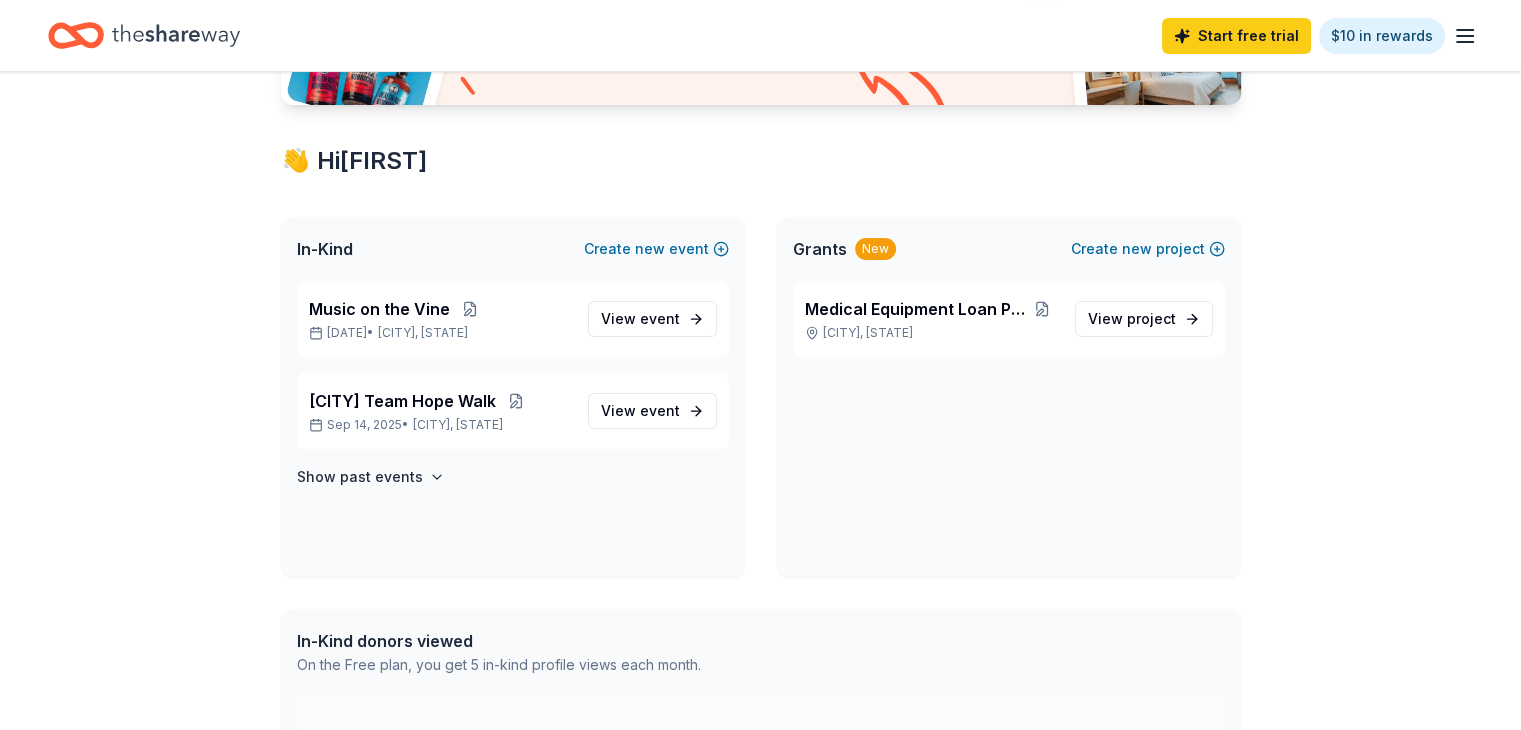 scroll, scrollTop: 300, scrollLeft: 0, axis: vertical 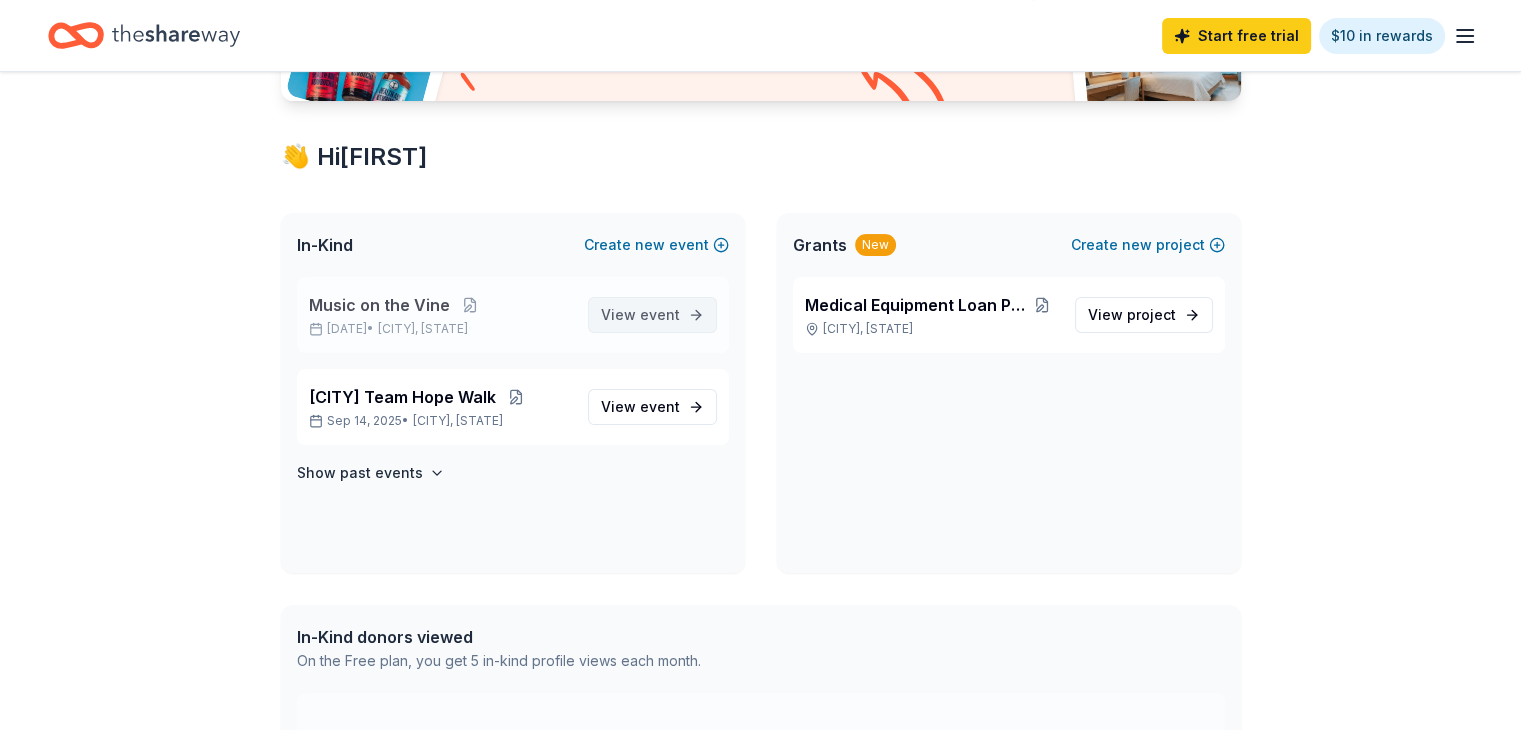 click on "View   event" at bounding box center (640, 315) 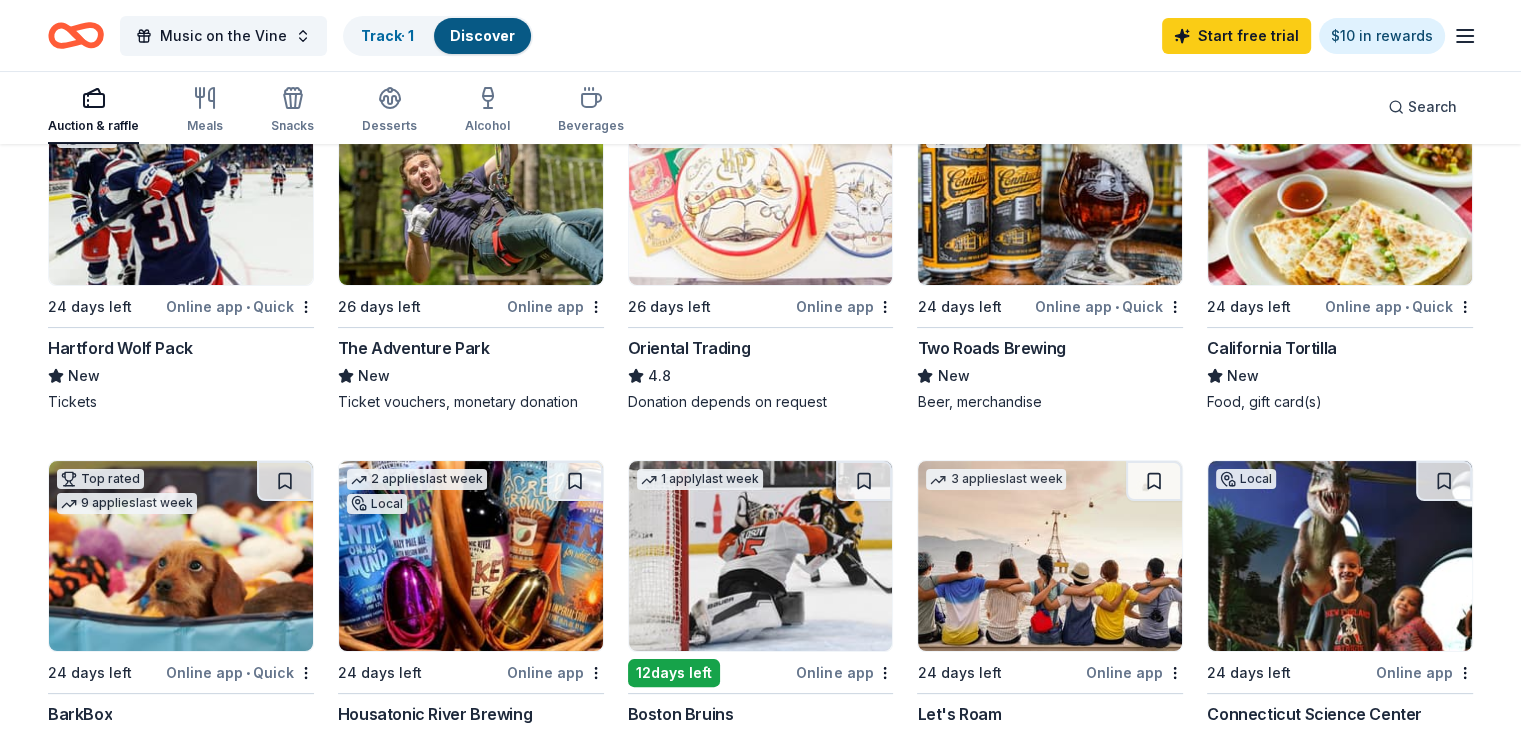scroll, scrollTop: 300, scrollLeft: 0, axis: vertical 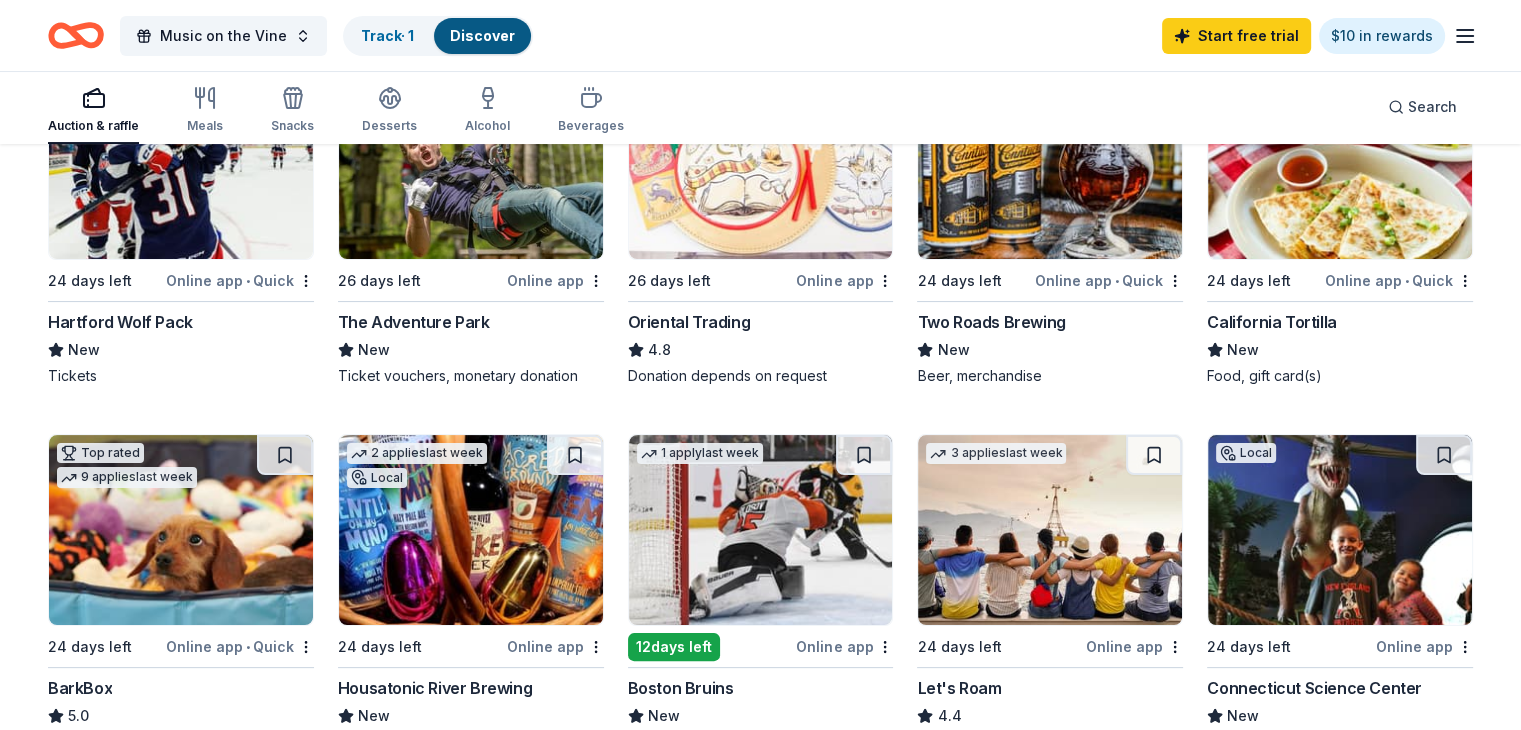 click on "Tickets" at bounding box center [181, 376] 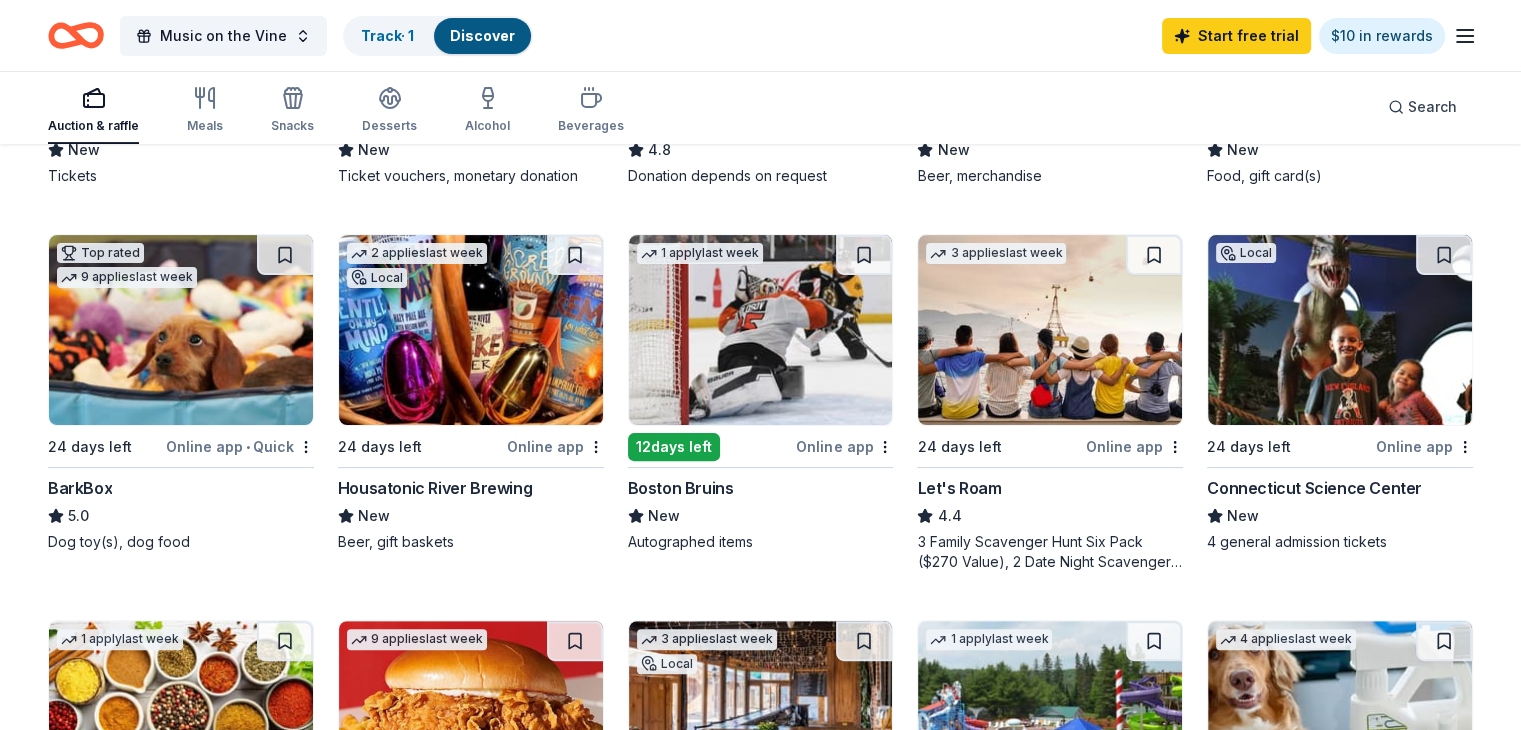 scroll, scrollTop: 0, scrollLeft: 0, axis: both 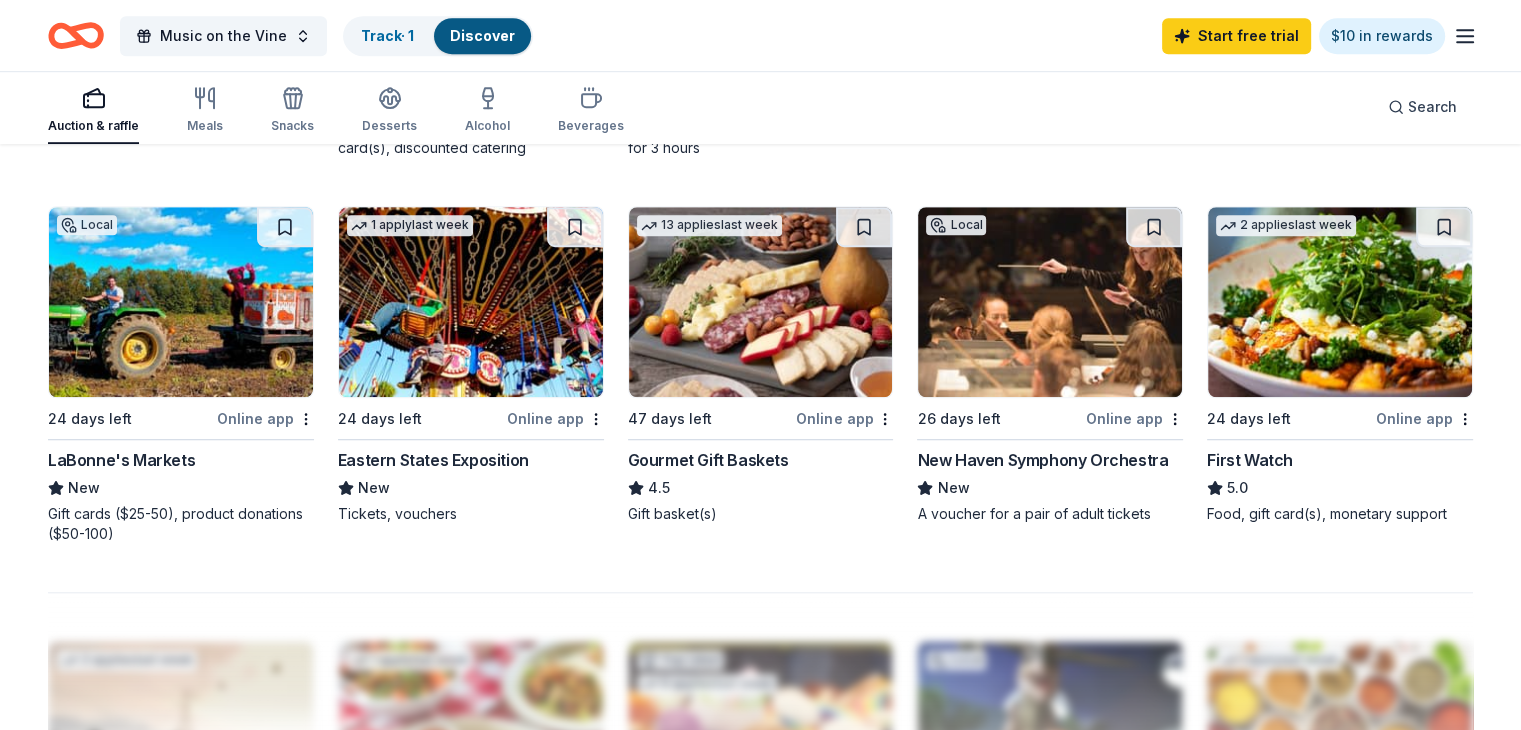 click on "Eastern States Exposition" at bounding box center [433, 460] 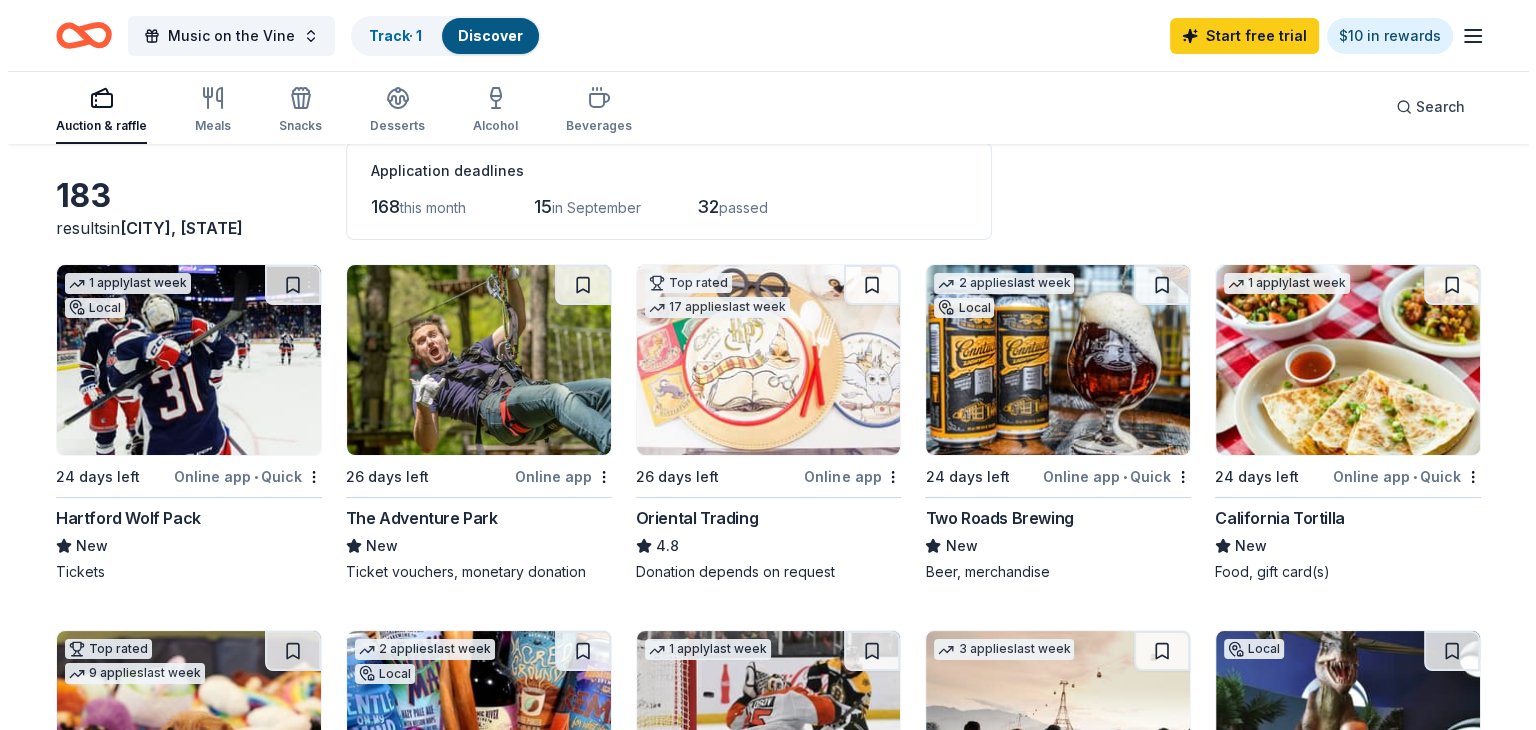scroll, scrollTop: 0, scrollLeft: 0, axis: both 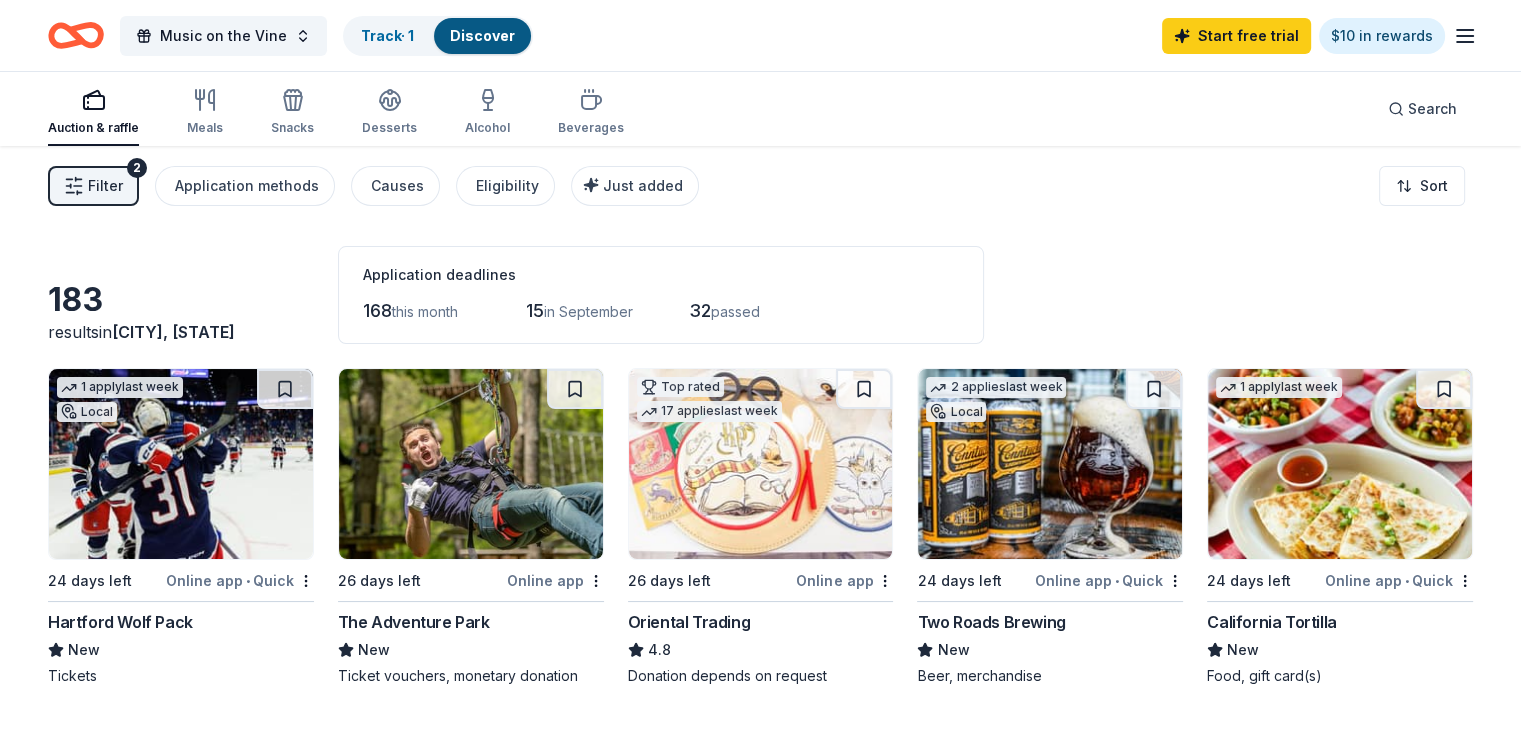 click on "Filter" at bounding box center [105, 186] 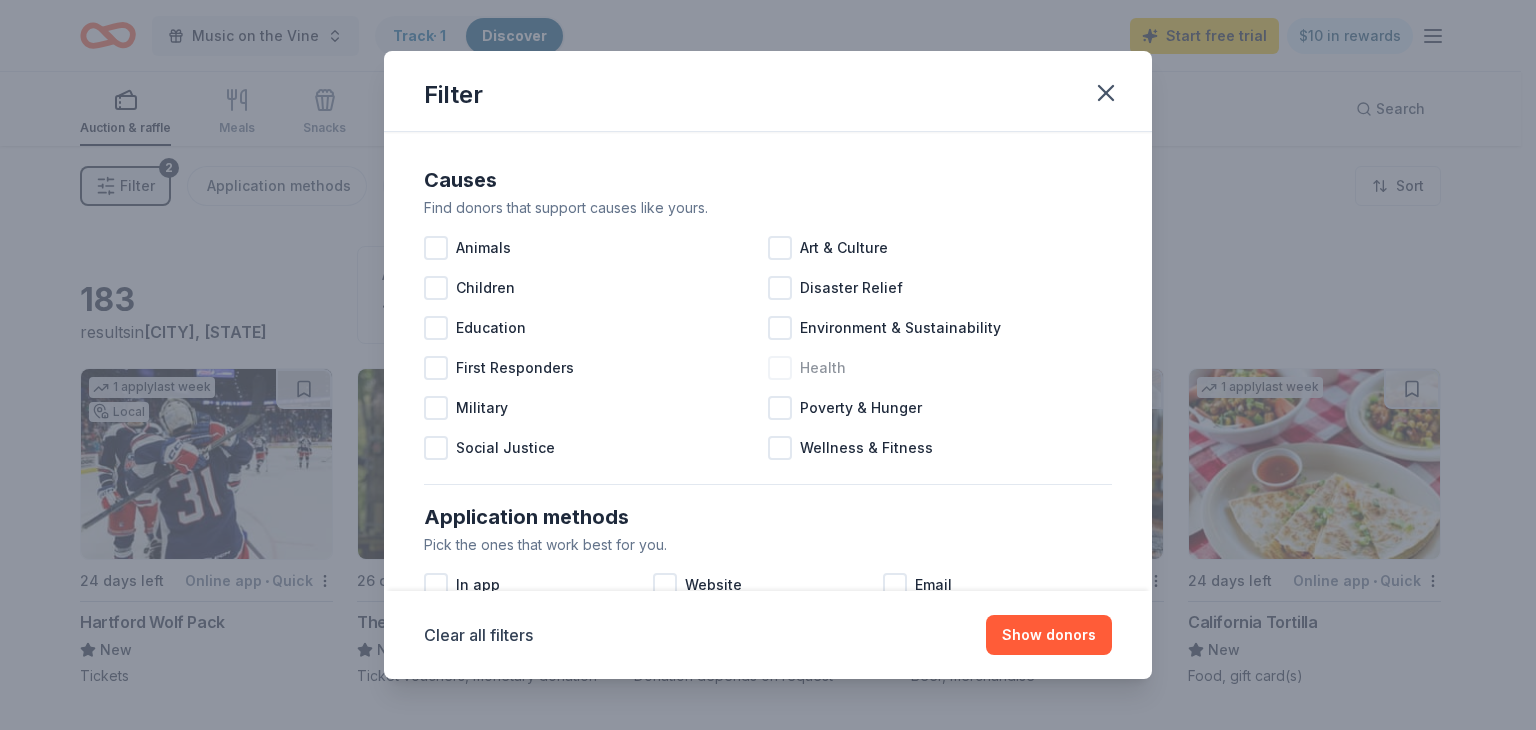 click at bounding box center (780, 368) 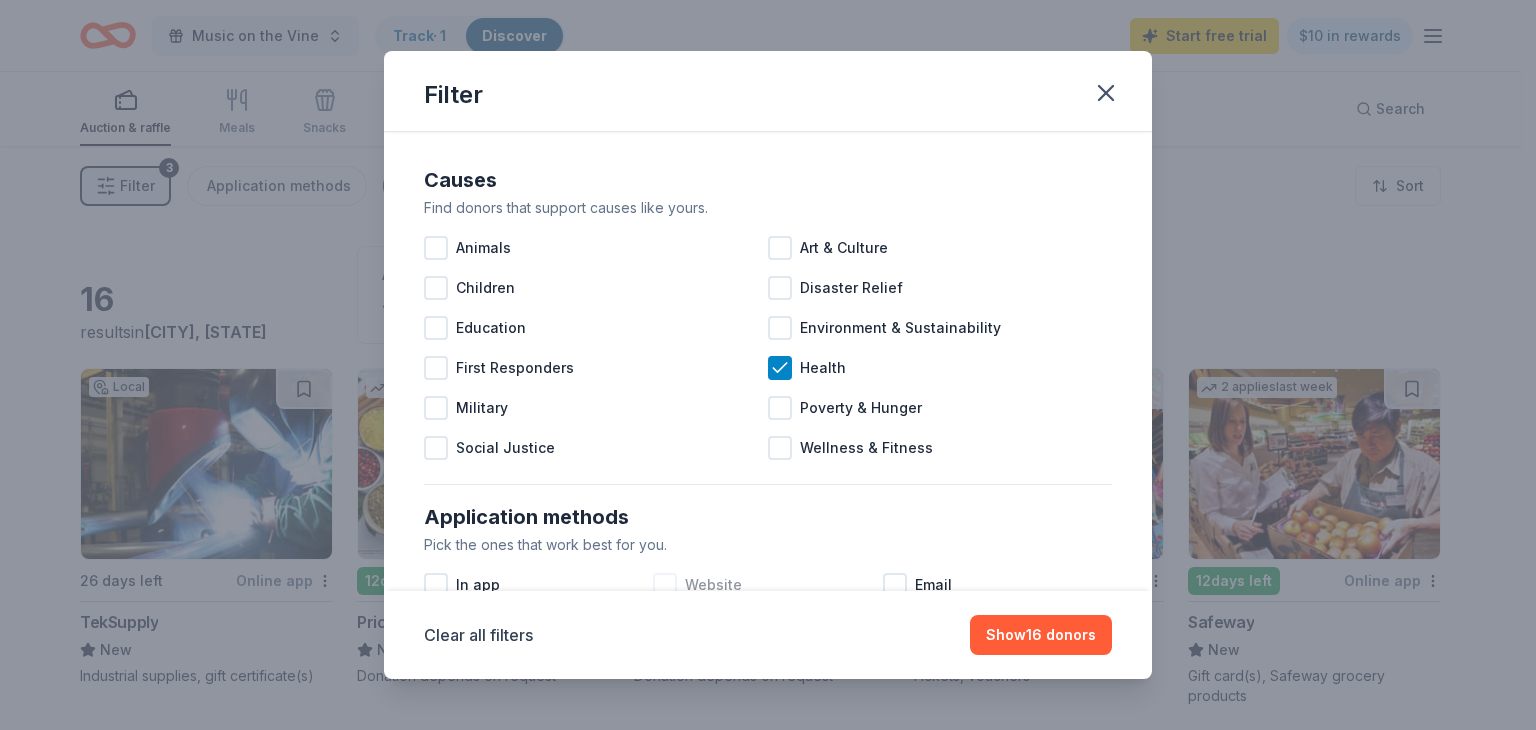 scroll, scrollTop: 200, scrollLeft: 0, axis: vertical 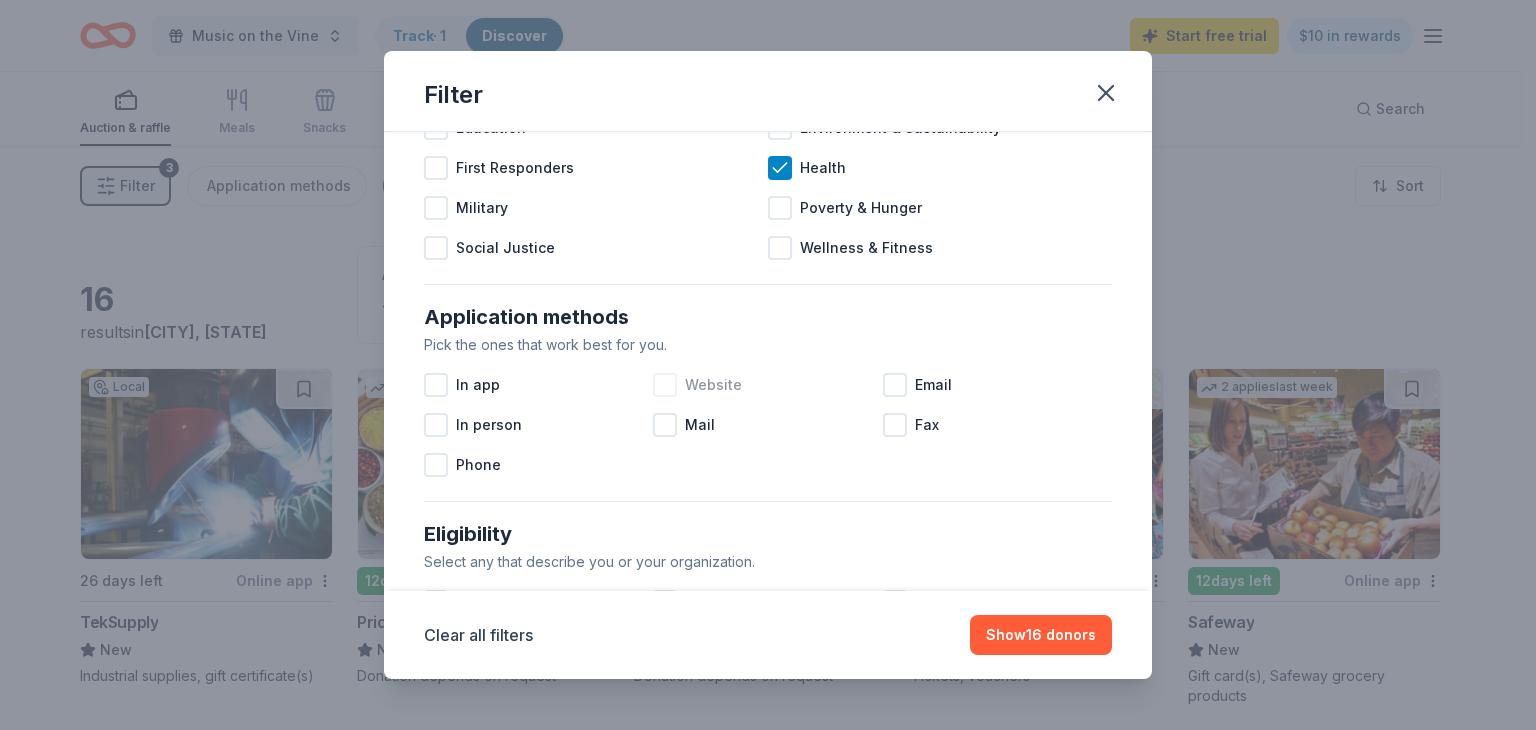 click at bounding box center (665, 385) 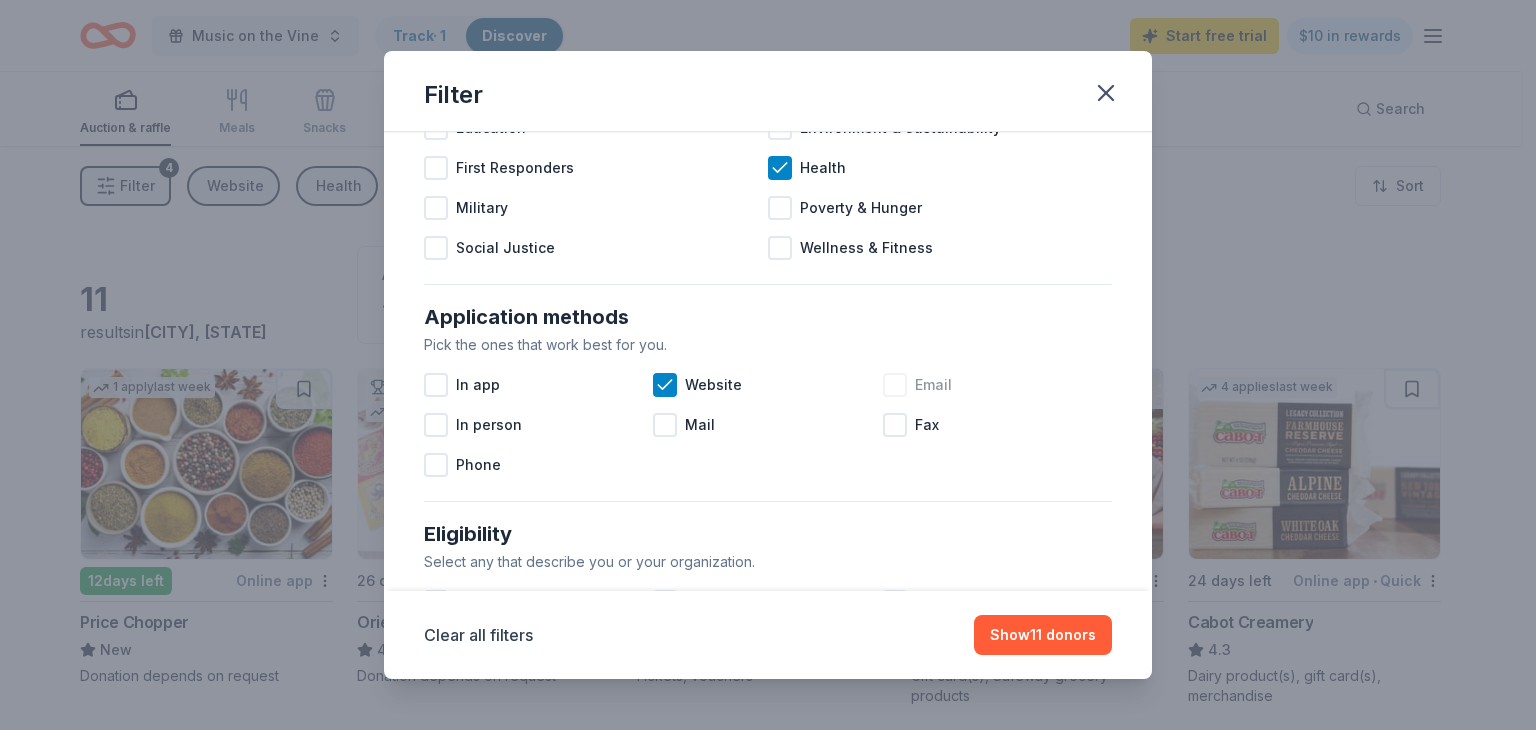 click on "Email" at bounding box center [997, 385] 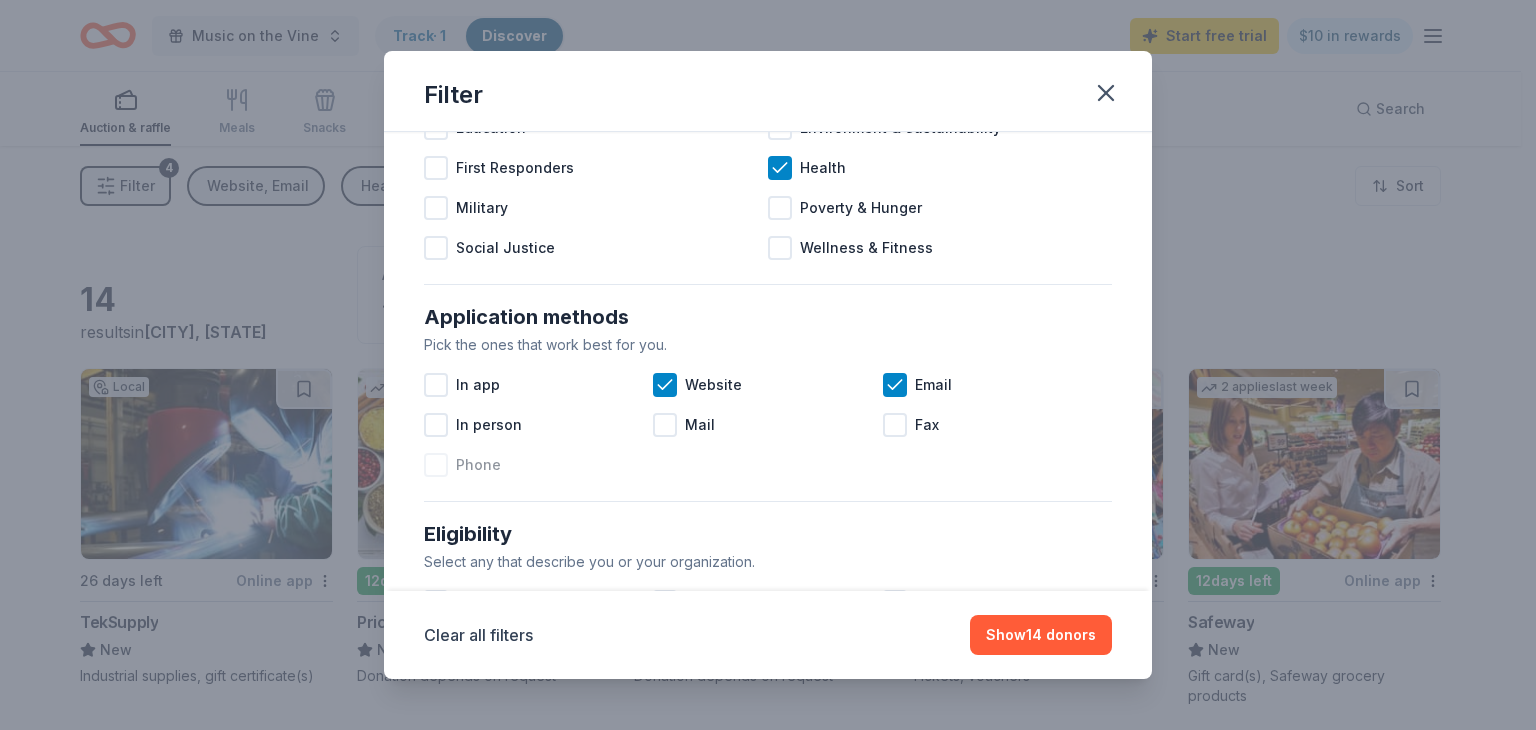 click at bounding box center [436, 465] 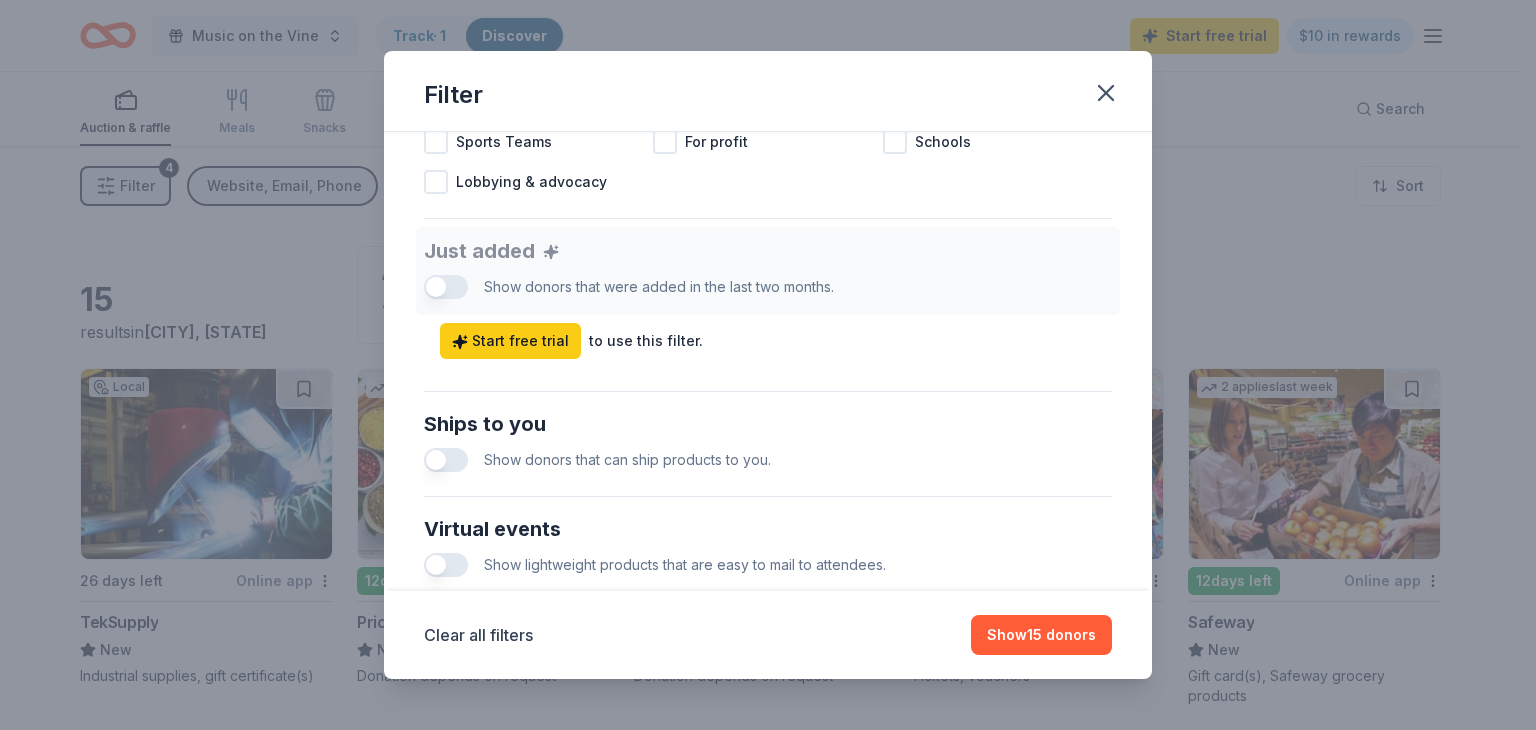 scroll, scrollTop: 900, scrollLeft: 0, axis: vertical 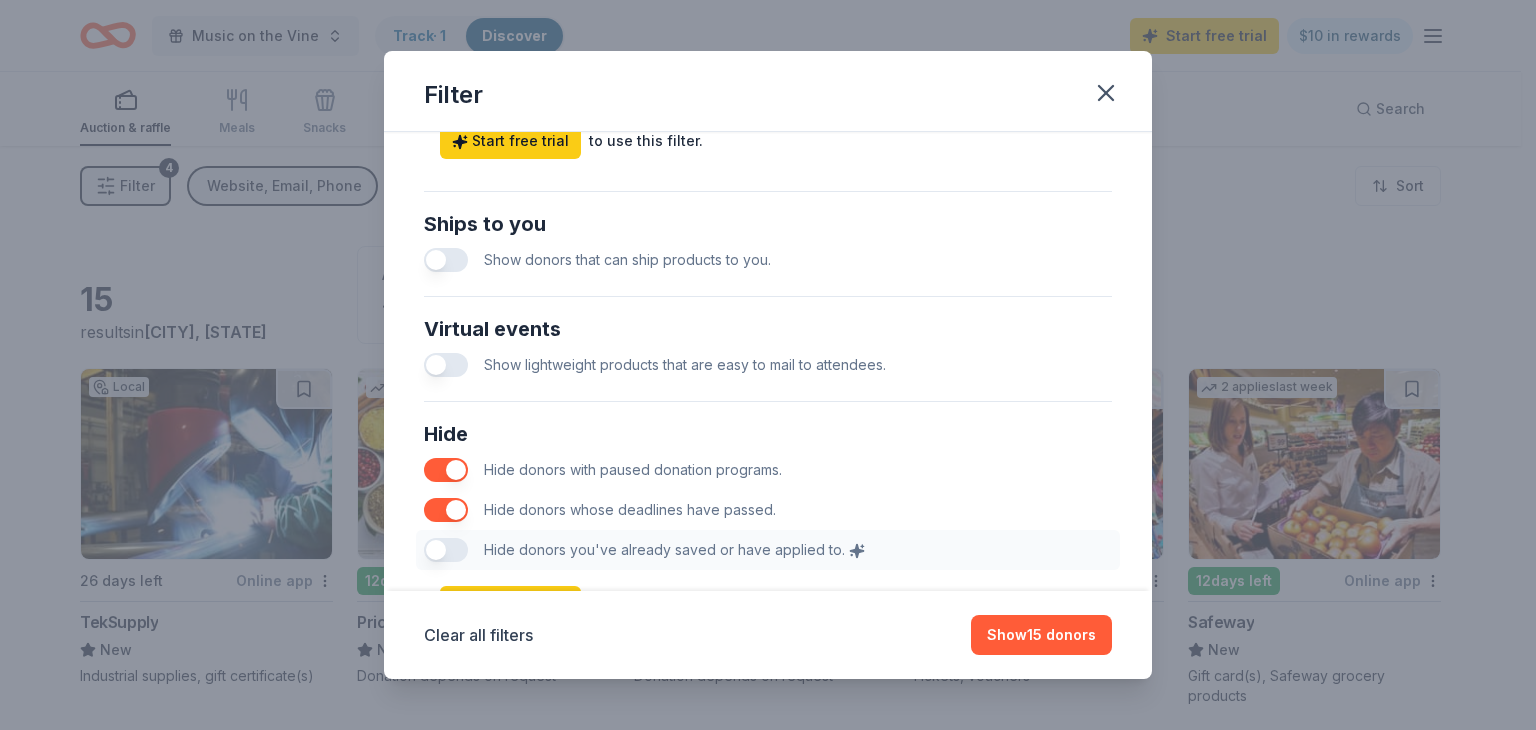 click at bounding box center (446, 260) 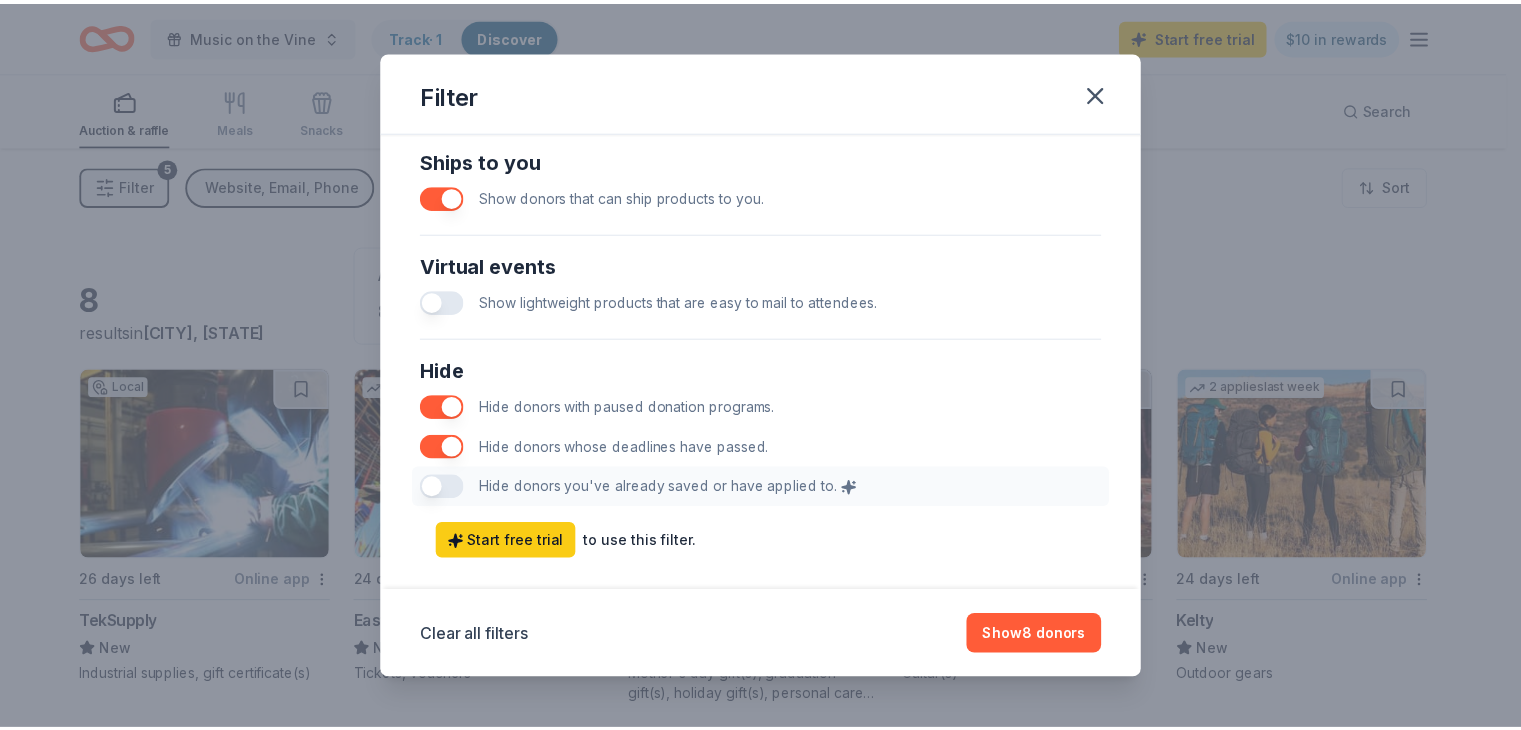 scroll, scrollTop: 993, scrollLeft: 0, axis: vertical 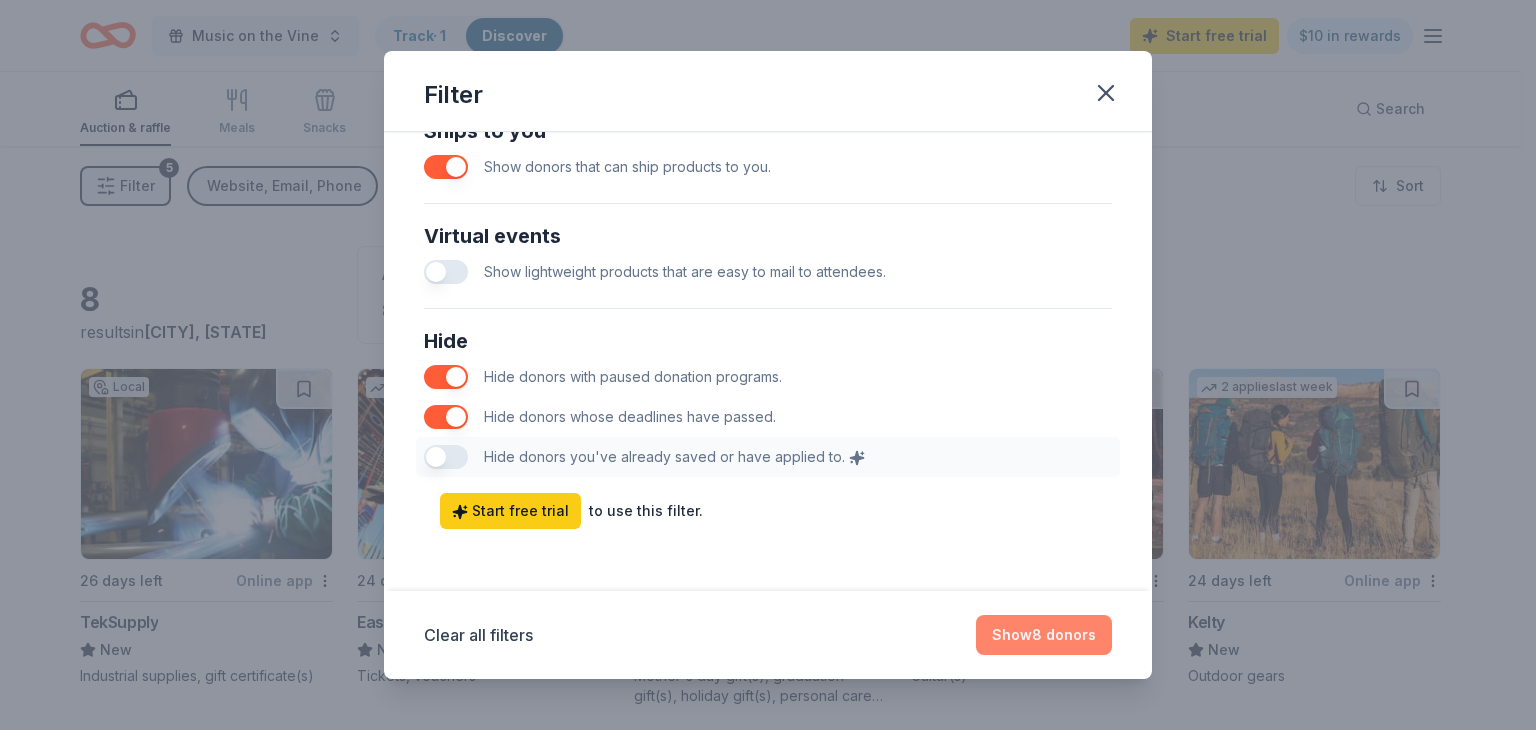 click on "Show  8   donors" at bounding box center [1044, 635] 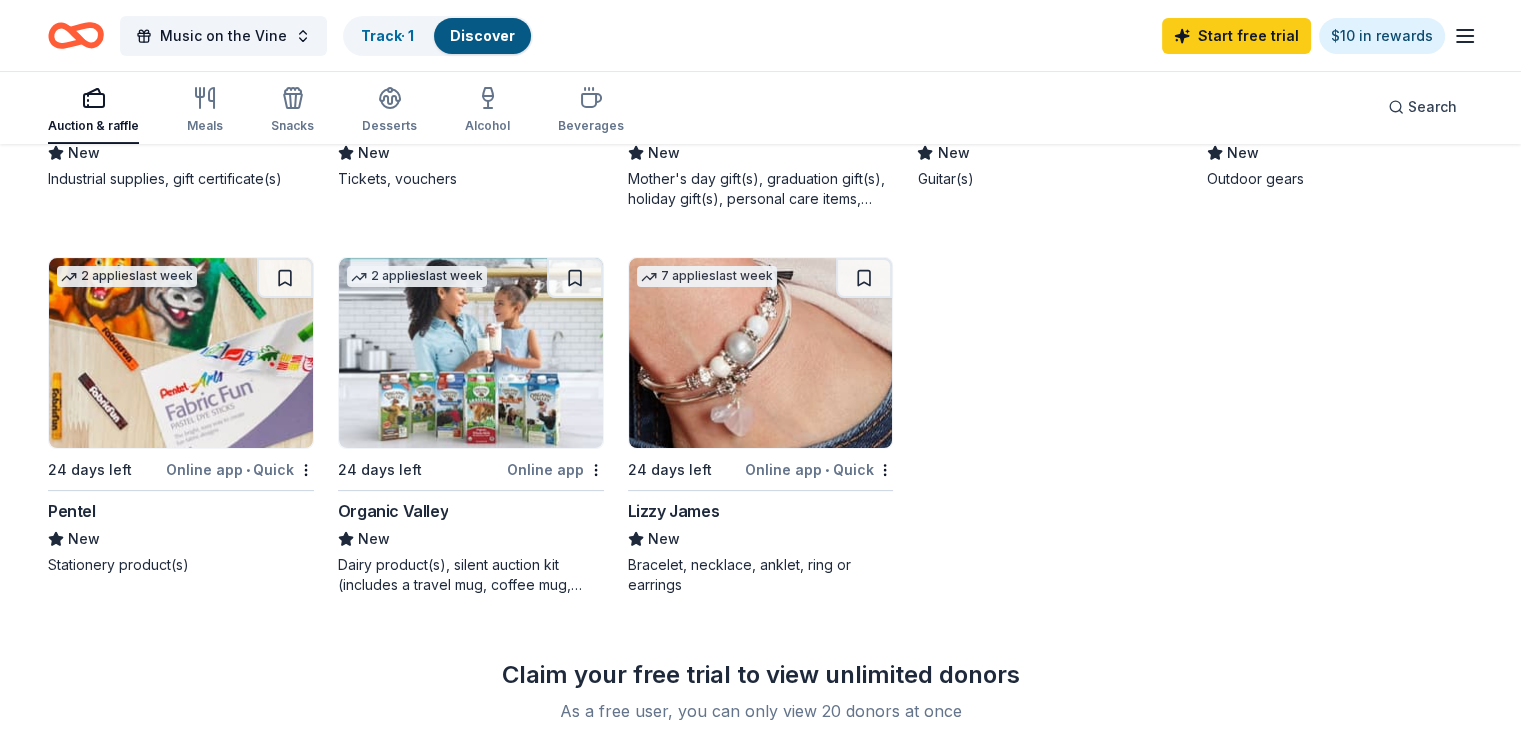 scroll, scrollTop: 500, scrollLeft: 0, axis: vertical 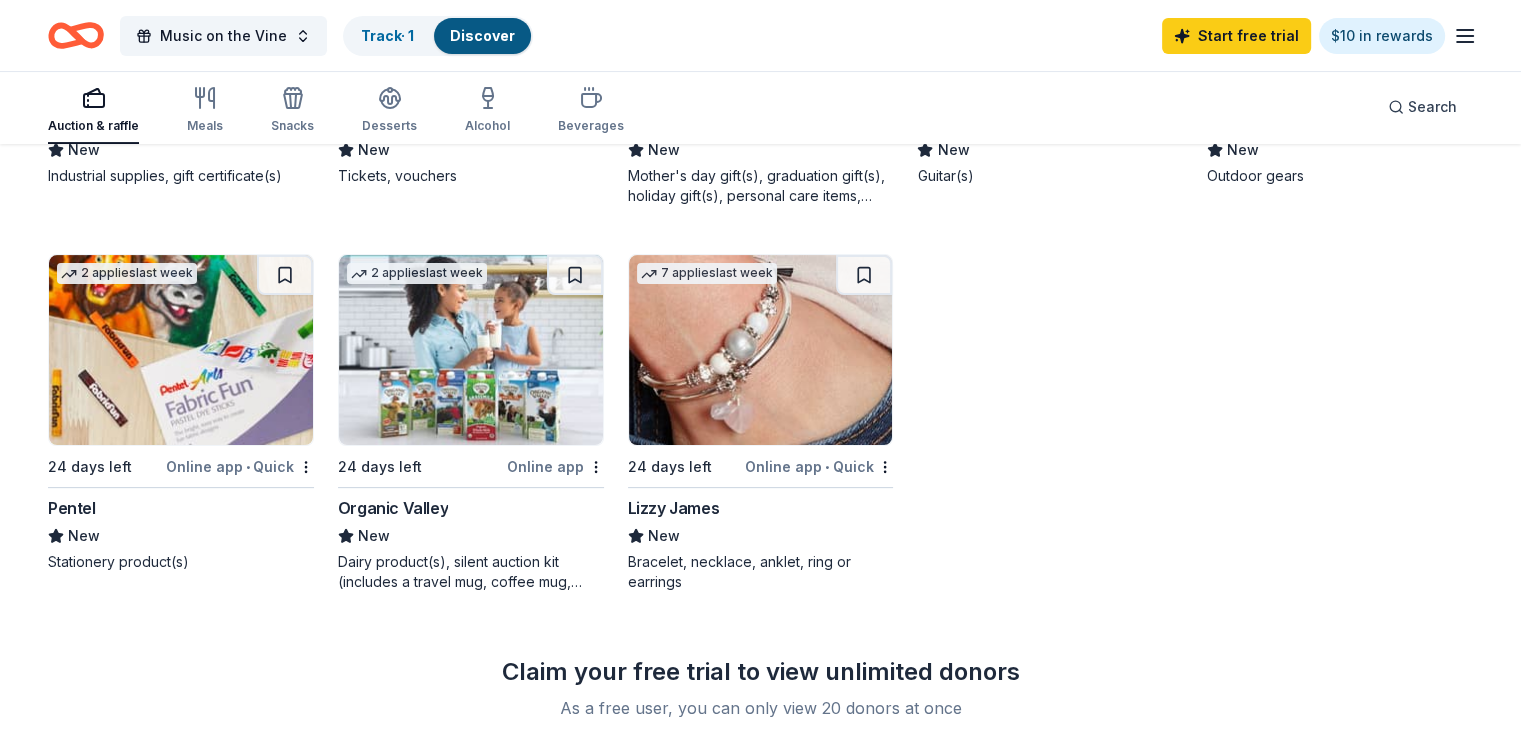 click on "Bracelet, necklace, anklet, ring or earrings" at bounding box center [761, 572] 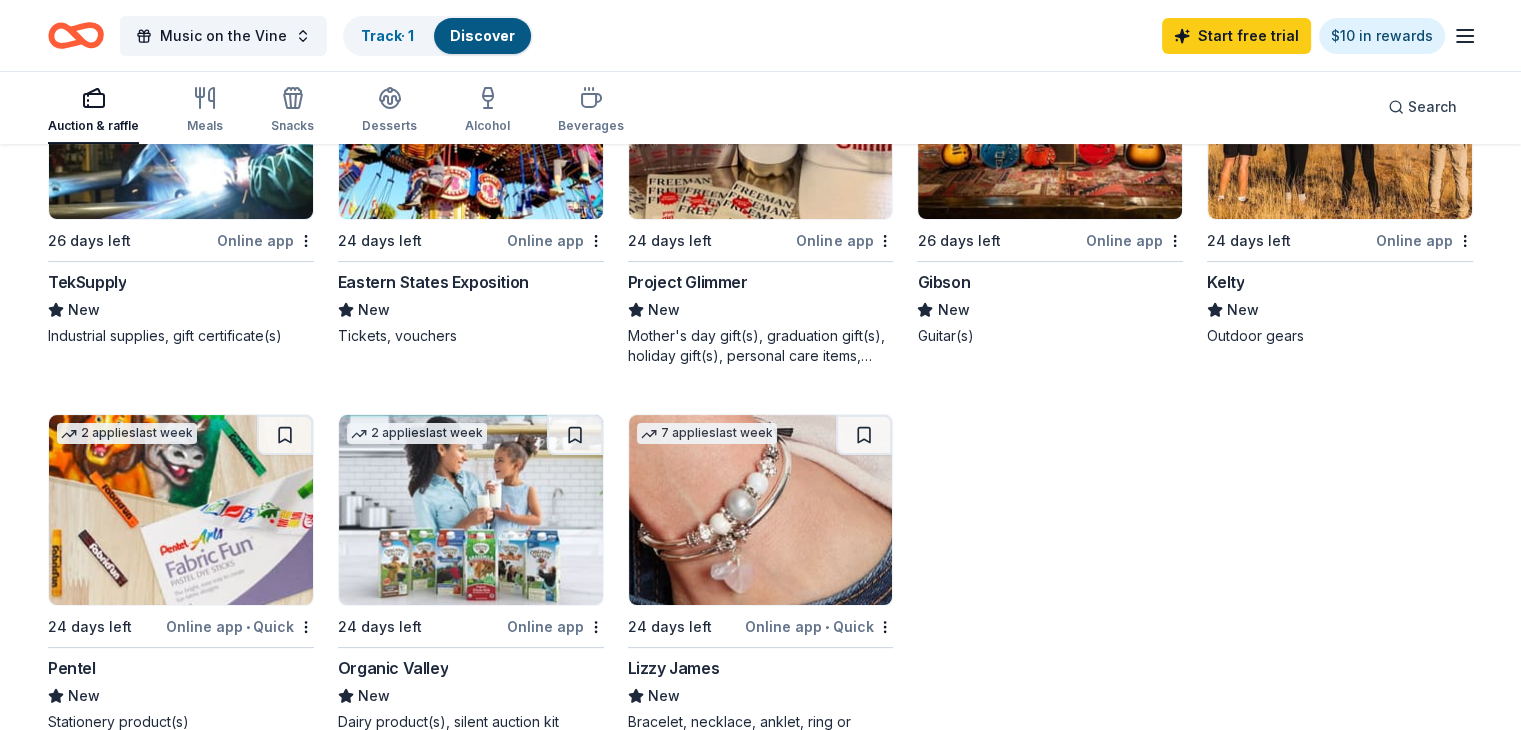 scroll, scrollTop: 200, scrollLeft: 0, axis: vertical 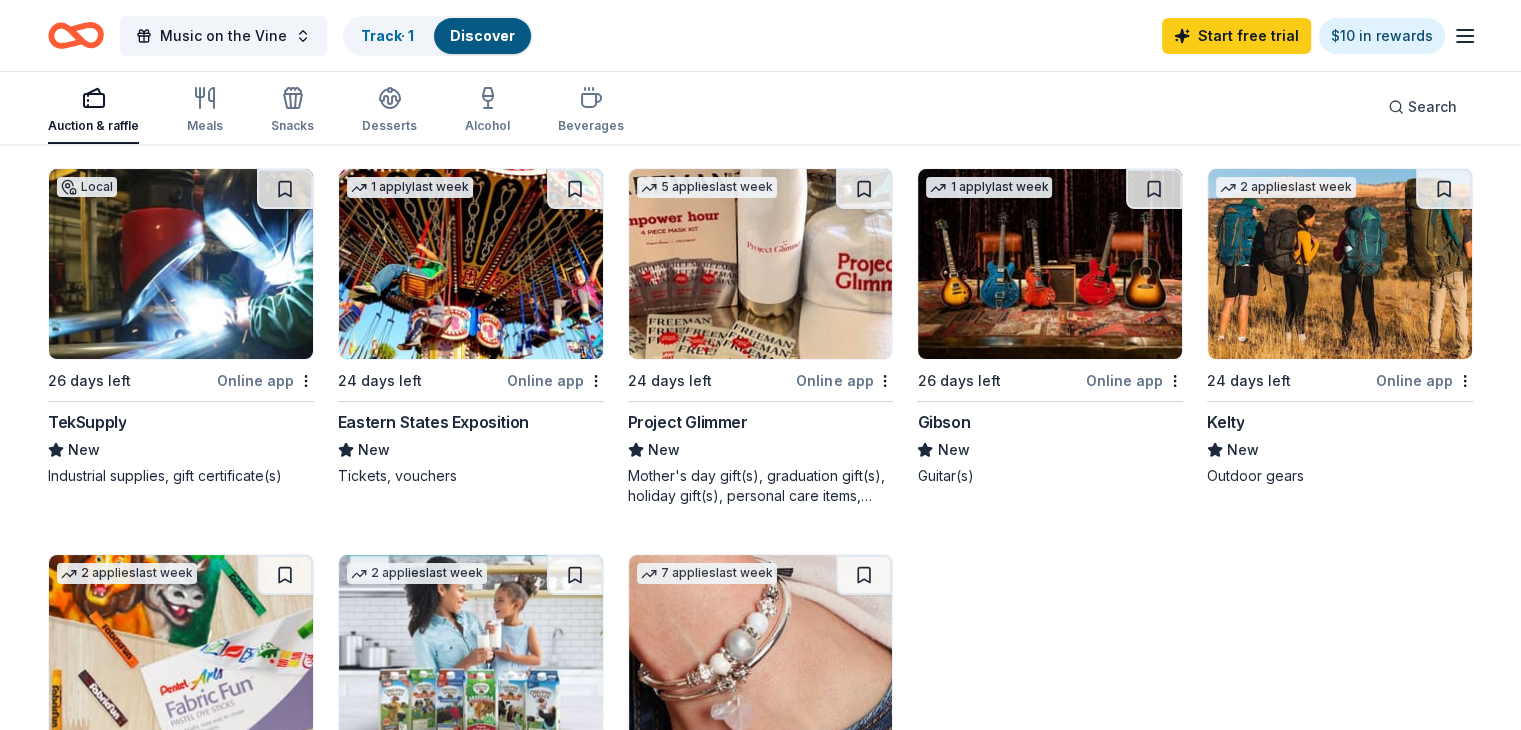 click on "Gibson" at bounding box center (943, 422) 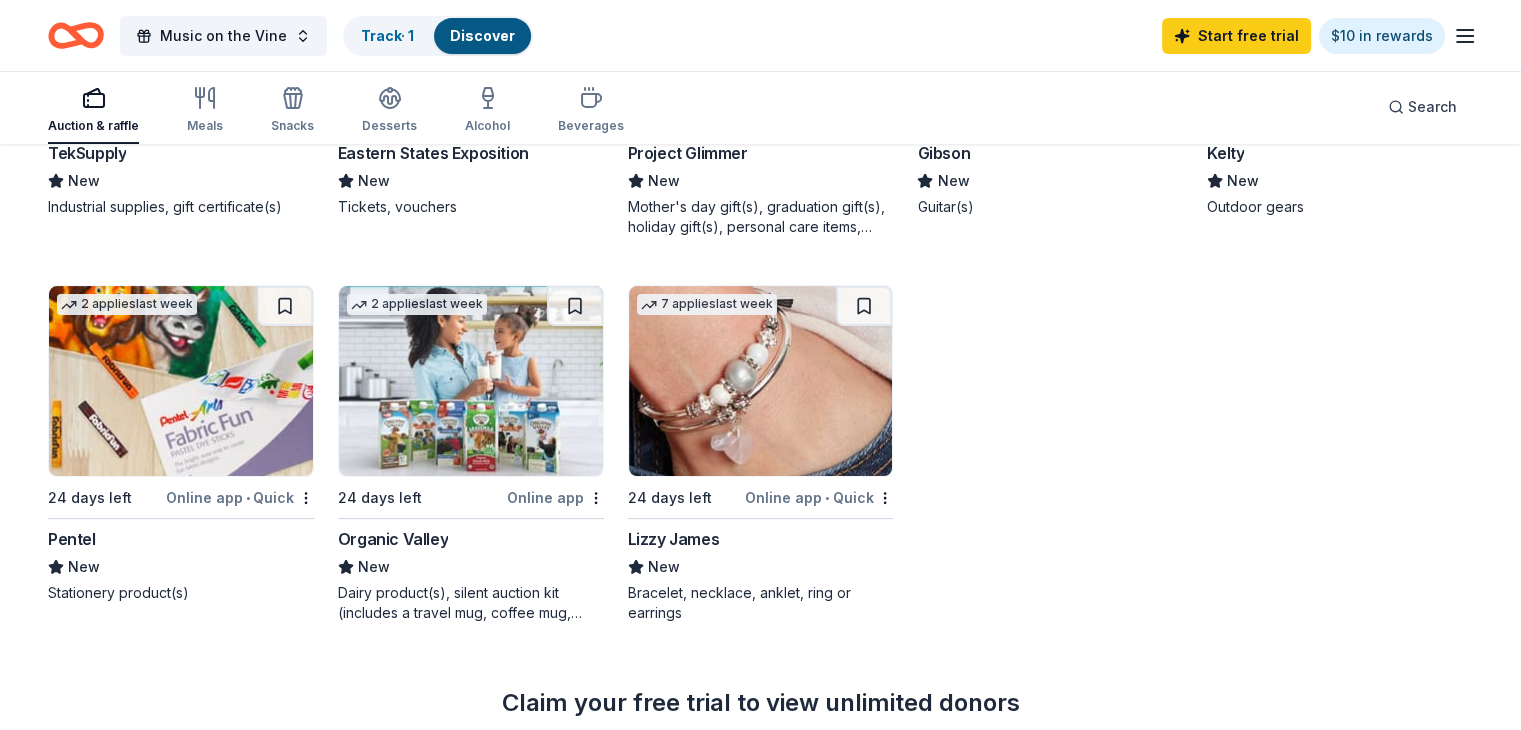 scroll, scrollTop: 600, scrollLeft: 0, axis: vertical 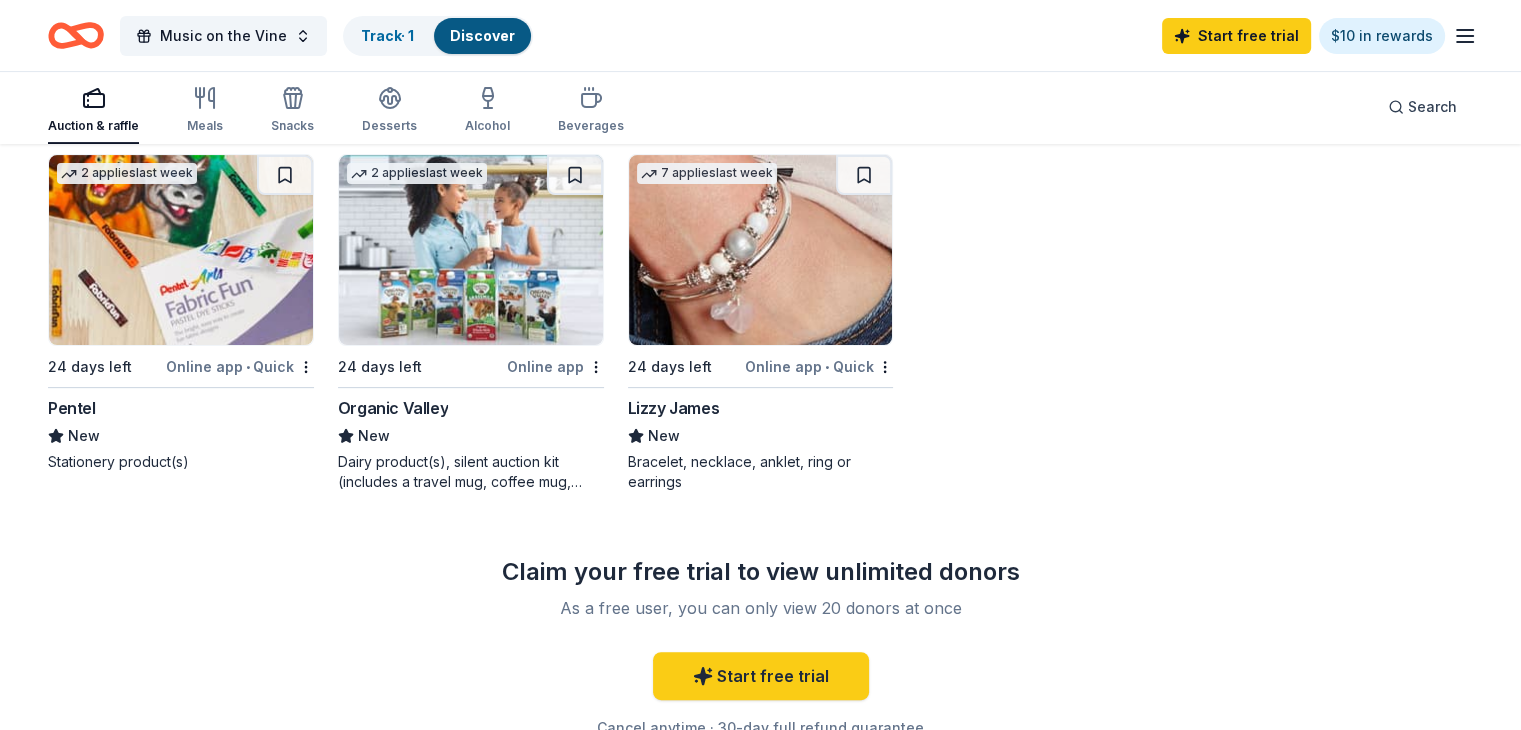 click on "New" at bounding box center (374, 436) 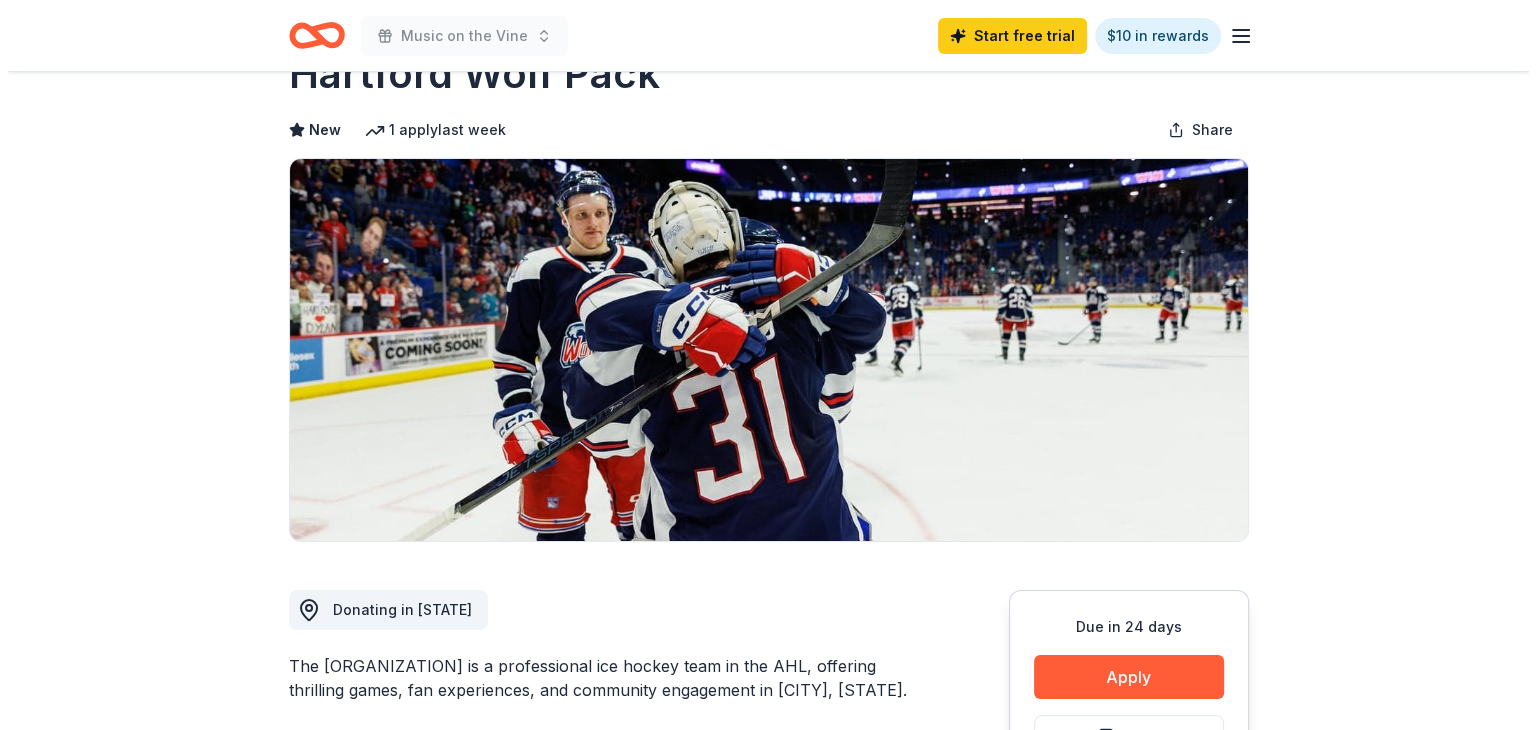 scroll, scrollTop: 200, scrollLeft: 0, axis: vertical 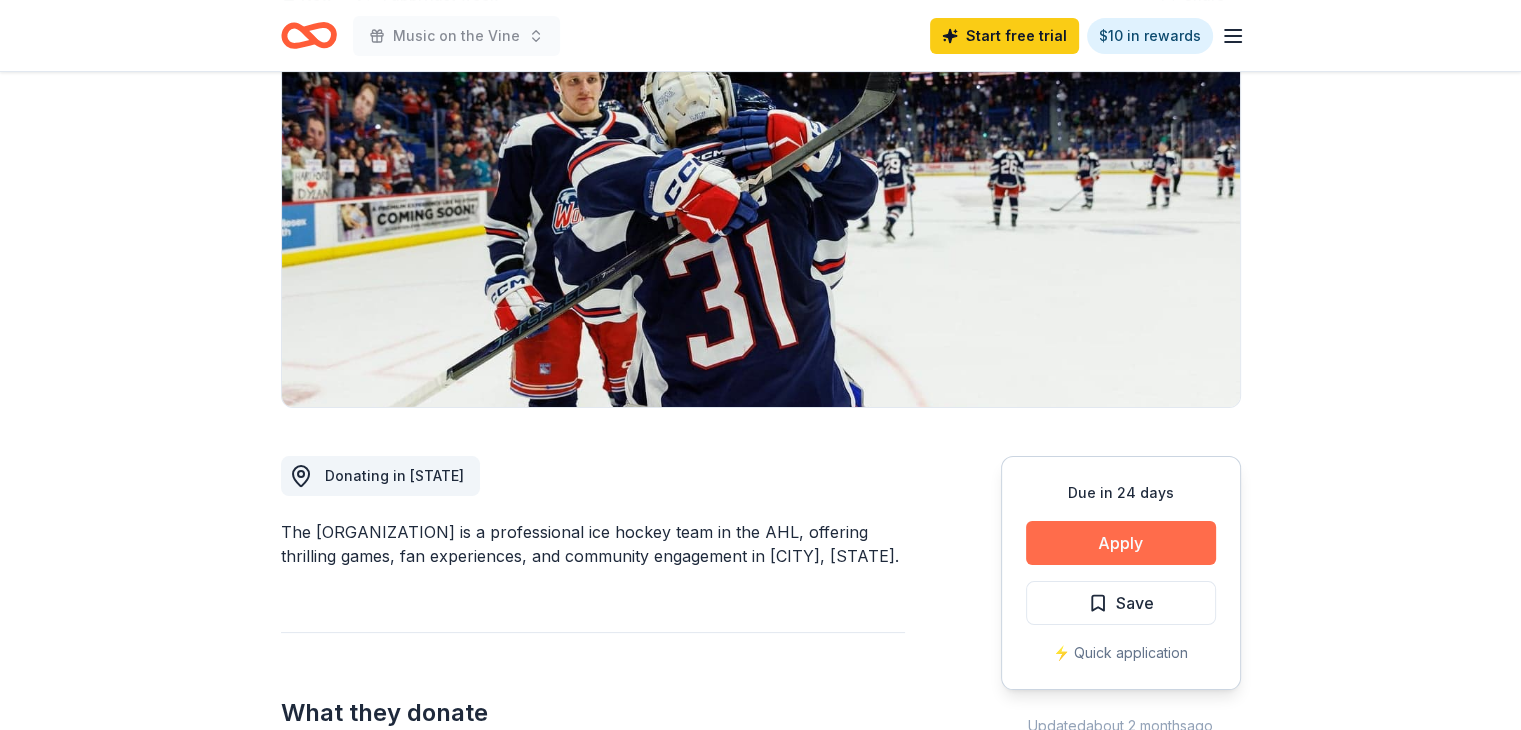 click on "Apply" at bounding box center [1121, 543] 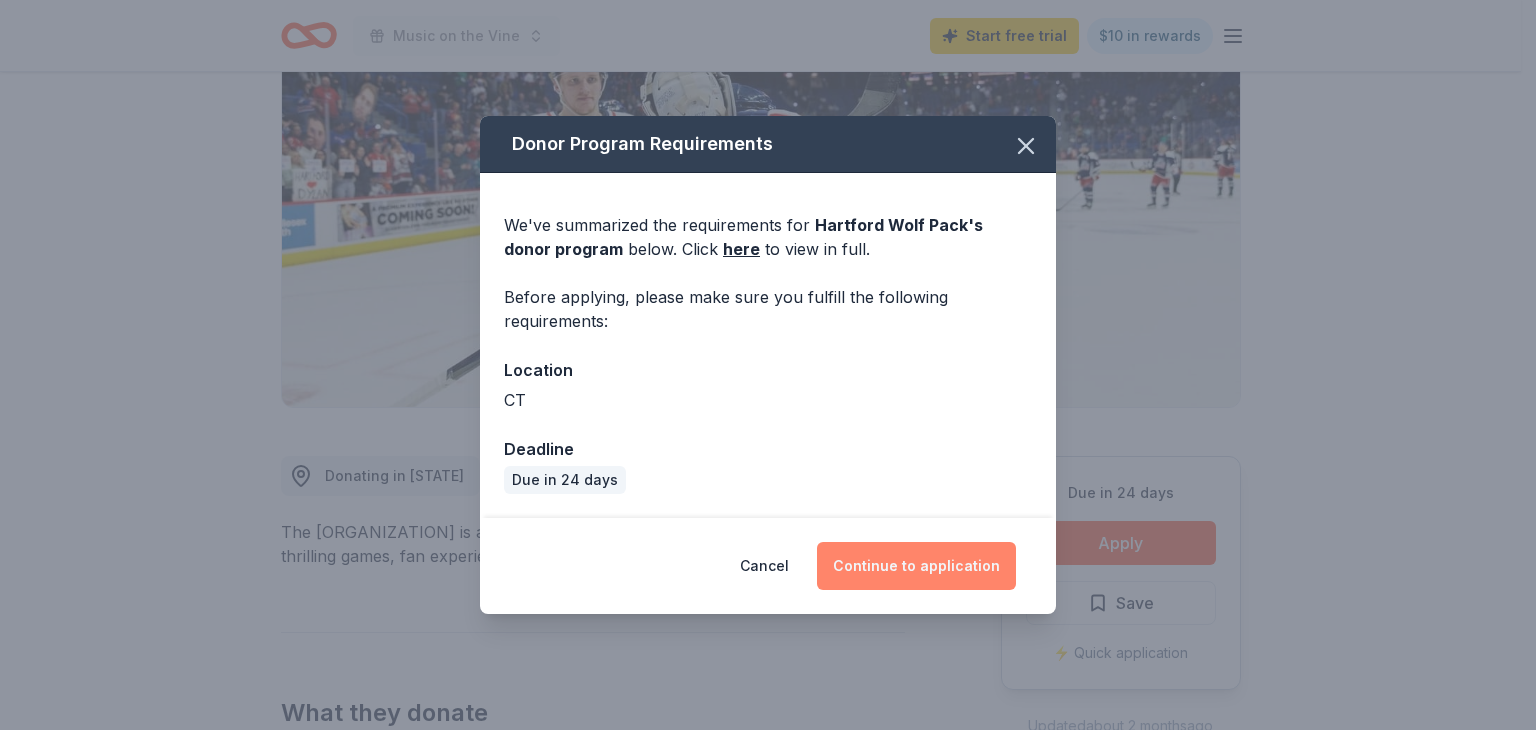 click on "Continue to application" at bounding box center [916, 566] 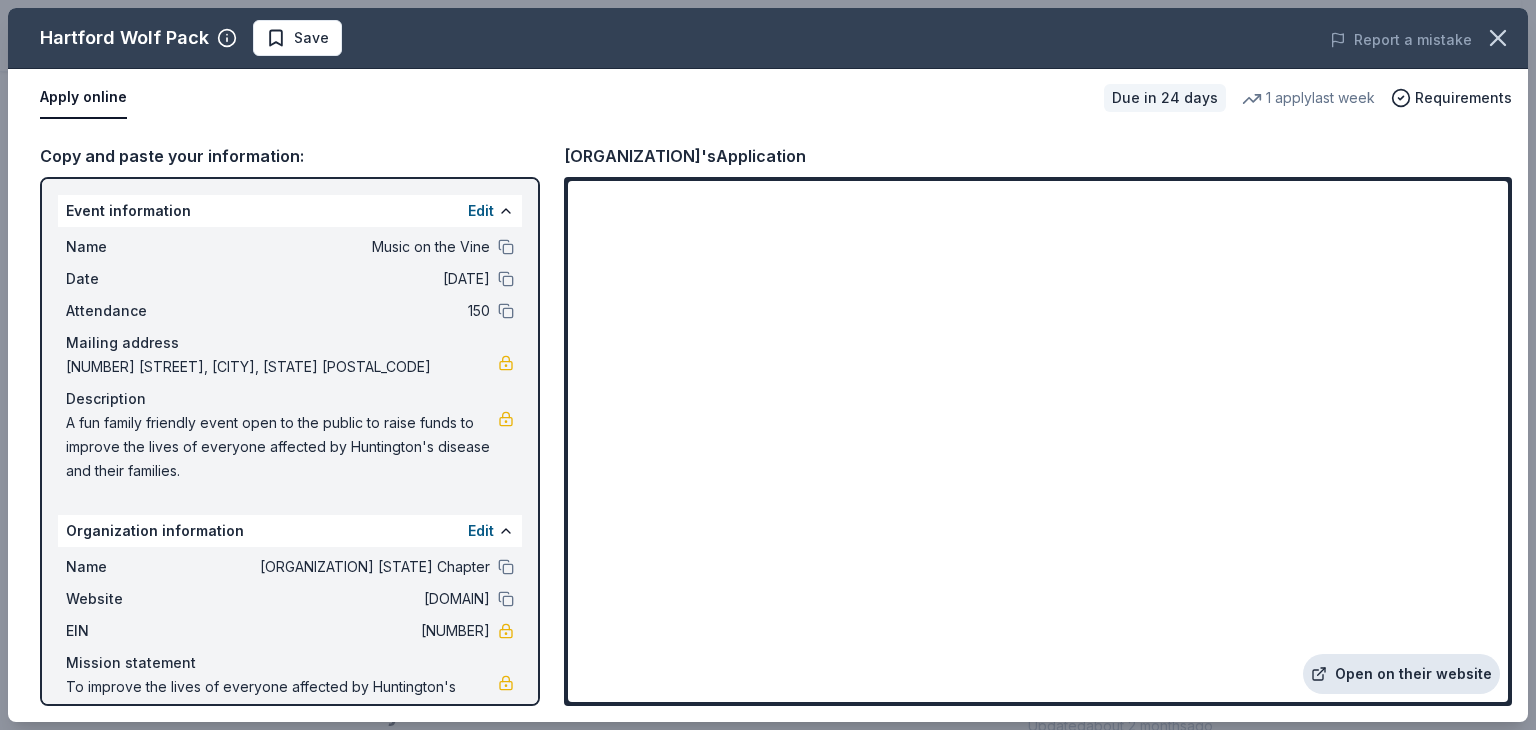 click on "Open on their website" at bounding box center (1401, 674) 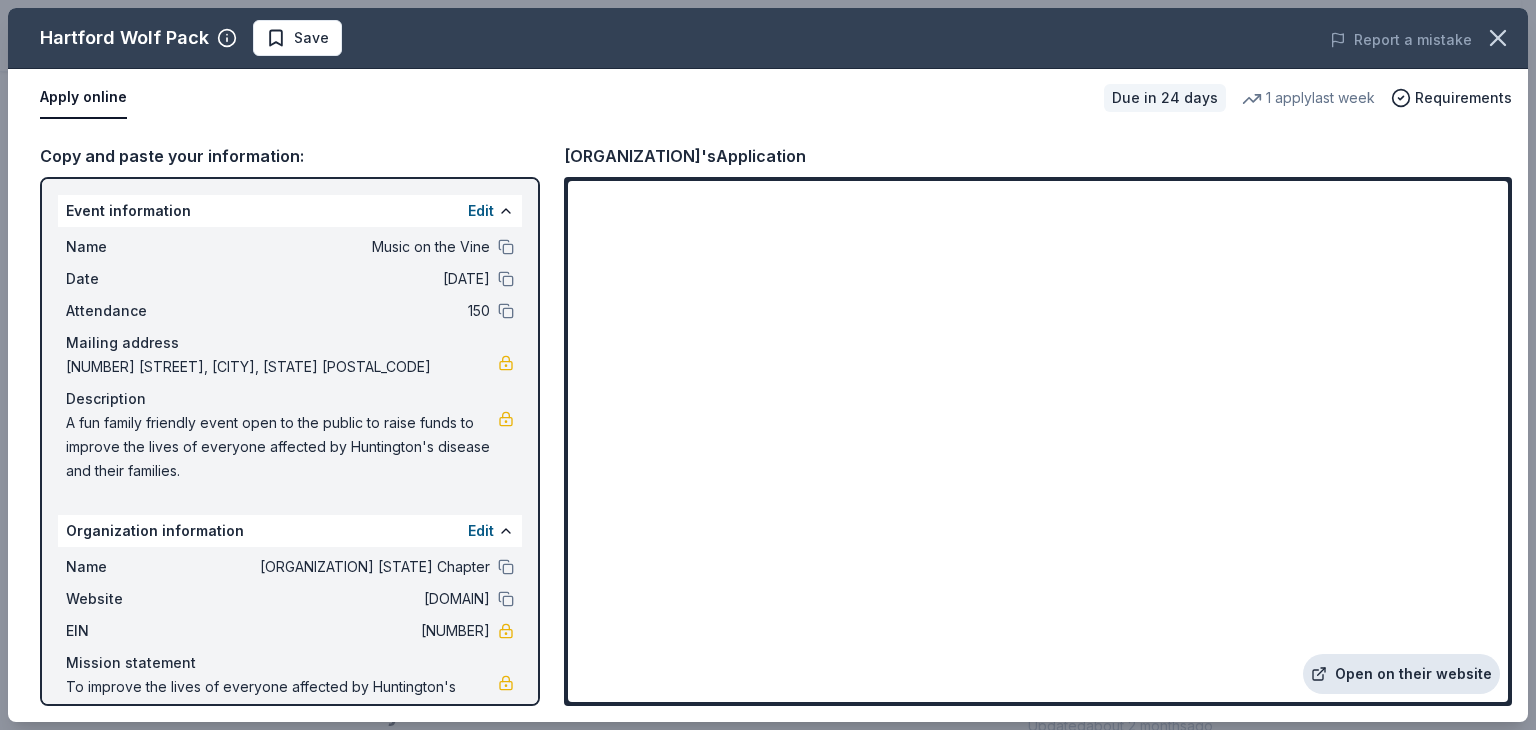 click on "Open on their website" at bounding box center (1401, 674) 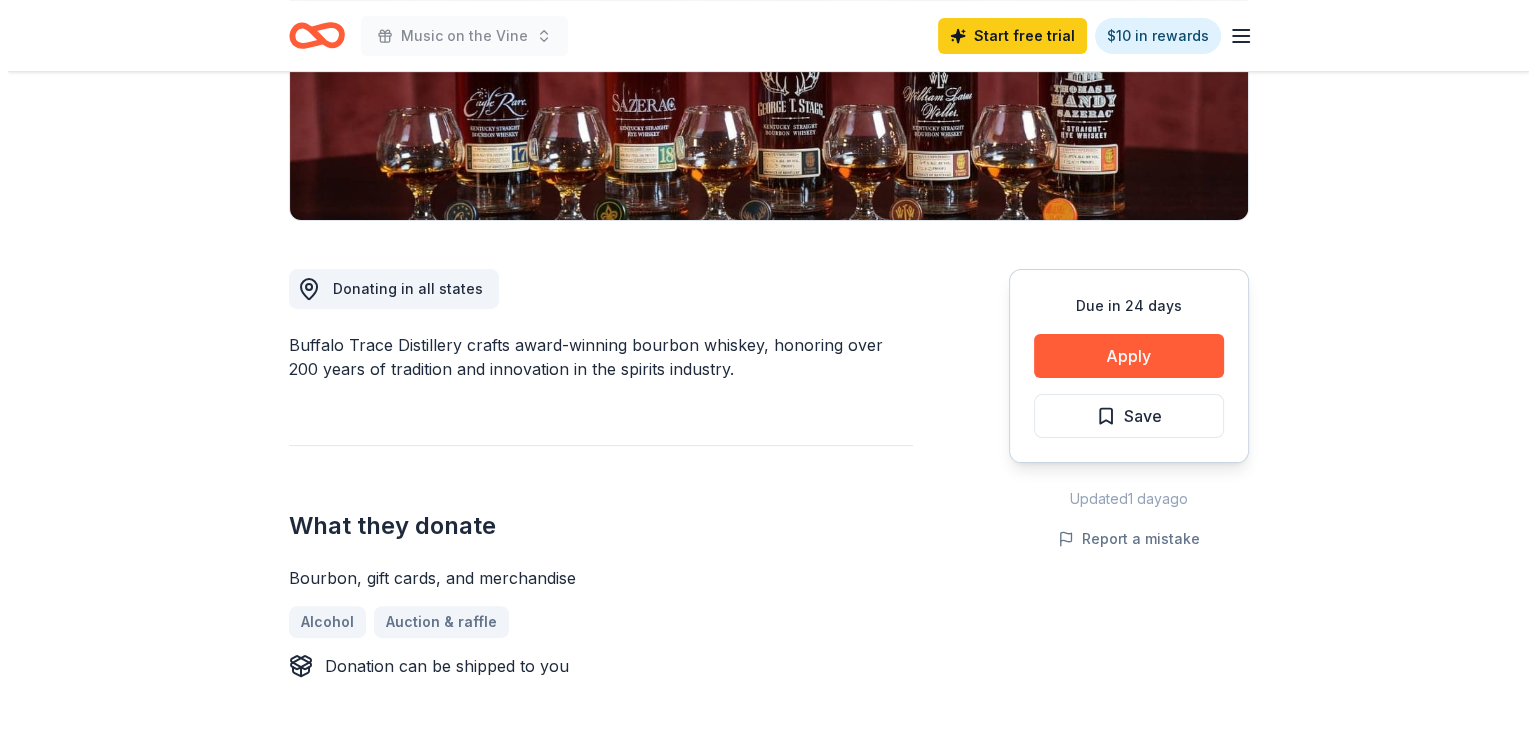 scroll, scrollTop: 400, scrollLeft: 0, axis: vertical 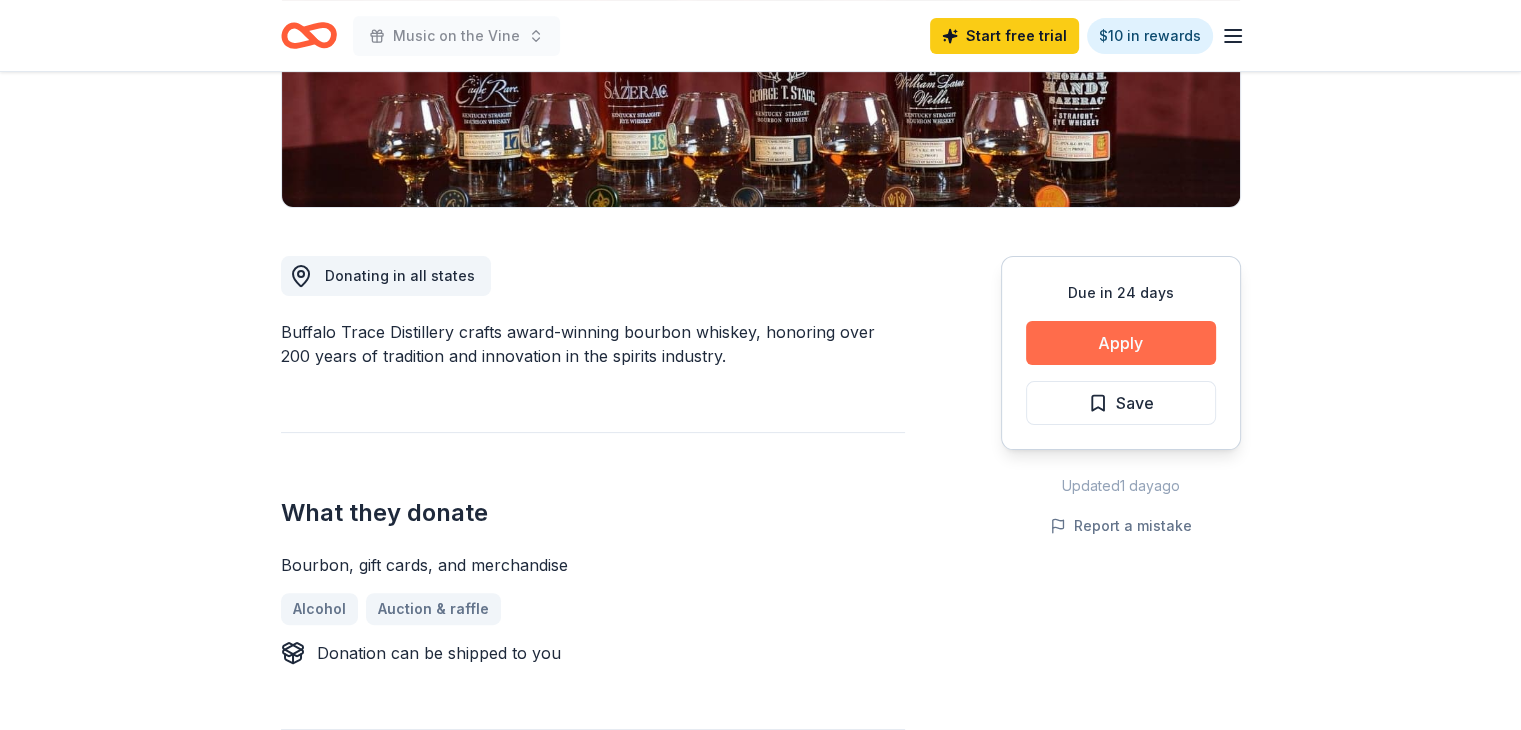 click on "Apply" at bounding box center [1121, 343] 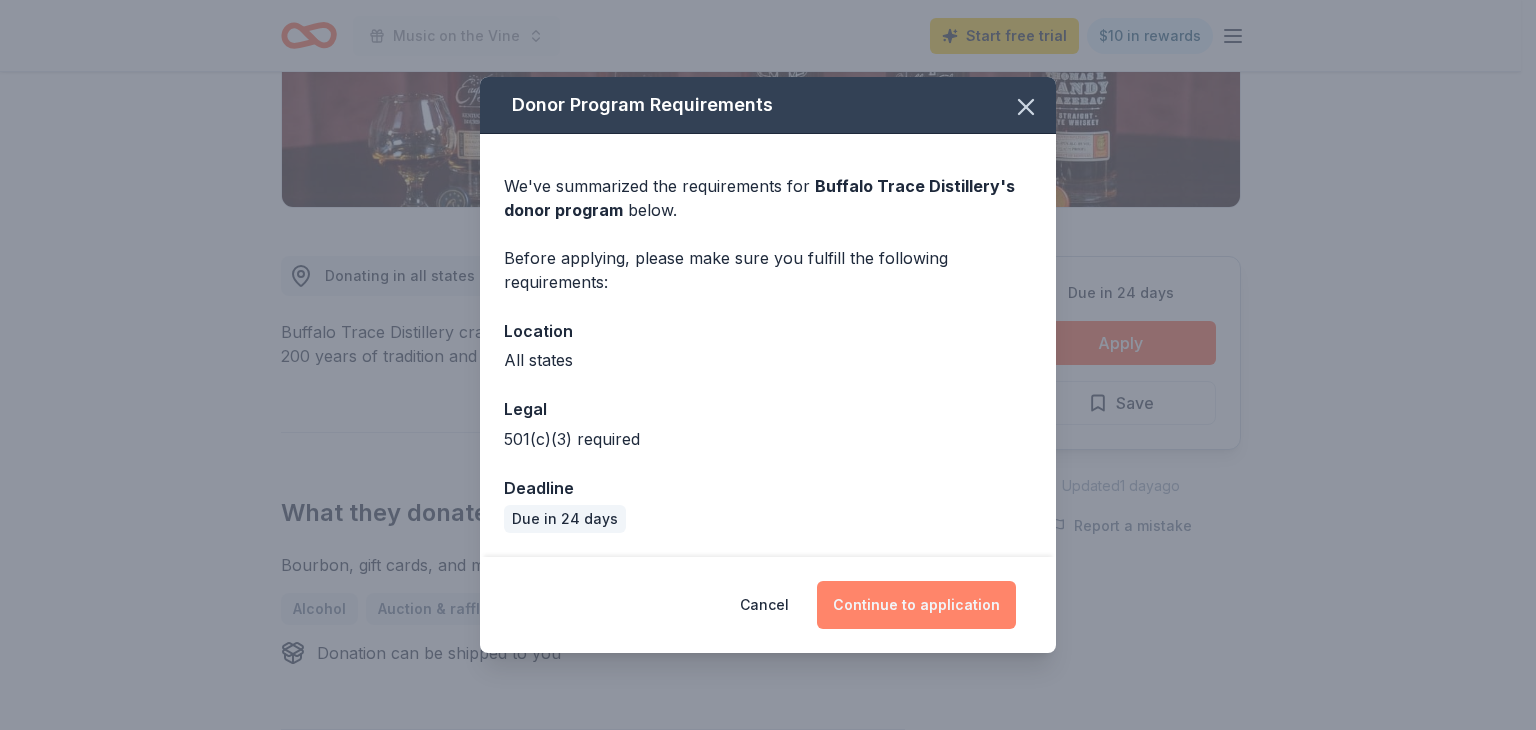 click on "Continue to application" at bounding box center (916, 605) 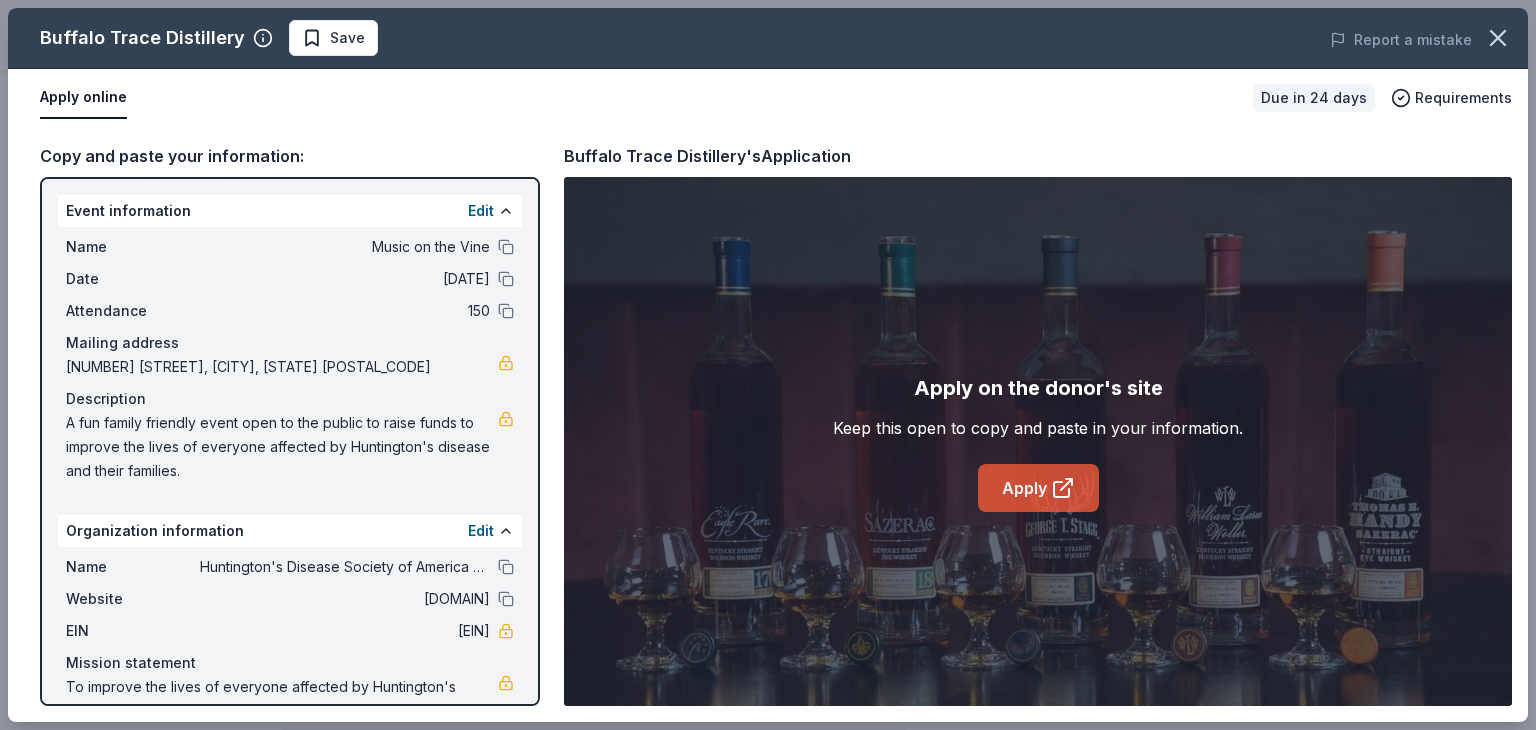 click 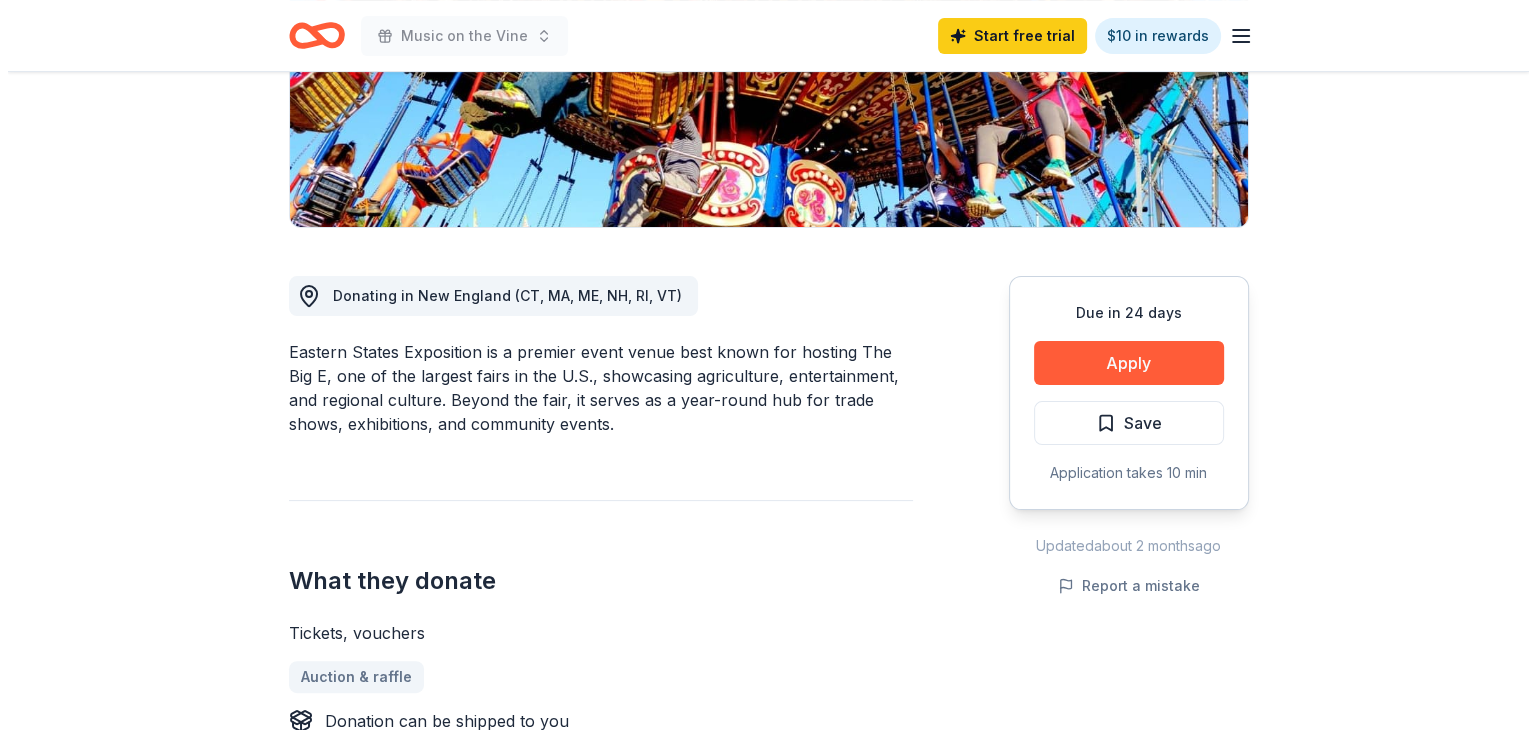 scroll, scrollTop: 400, scrollLeft: 0, axis: vertical 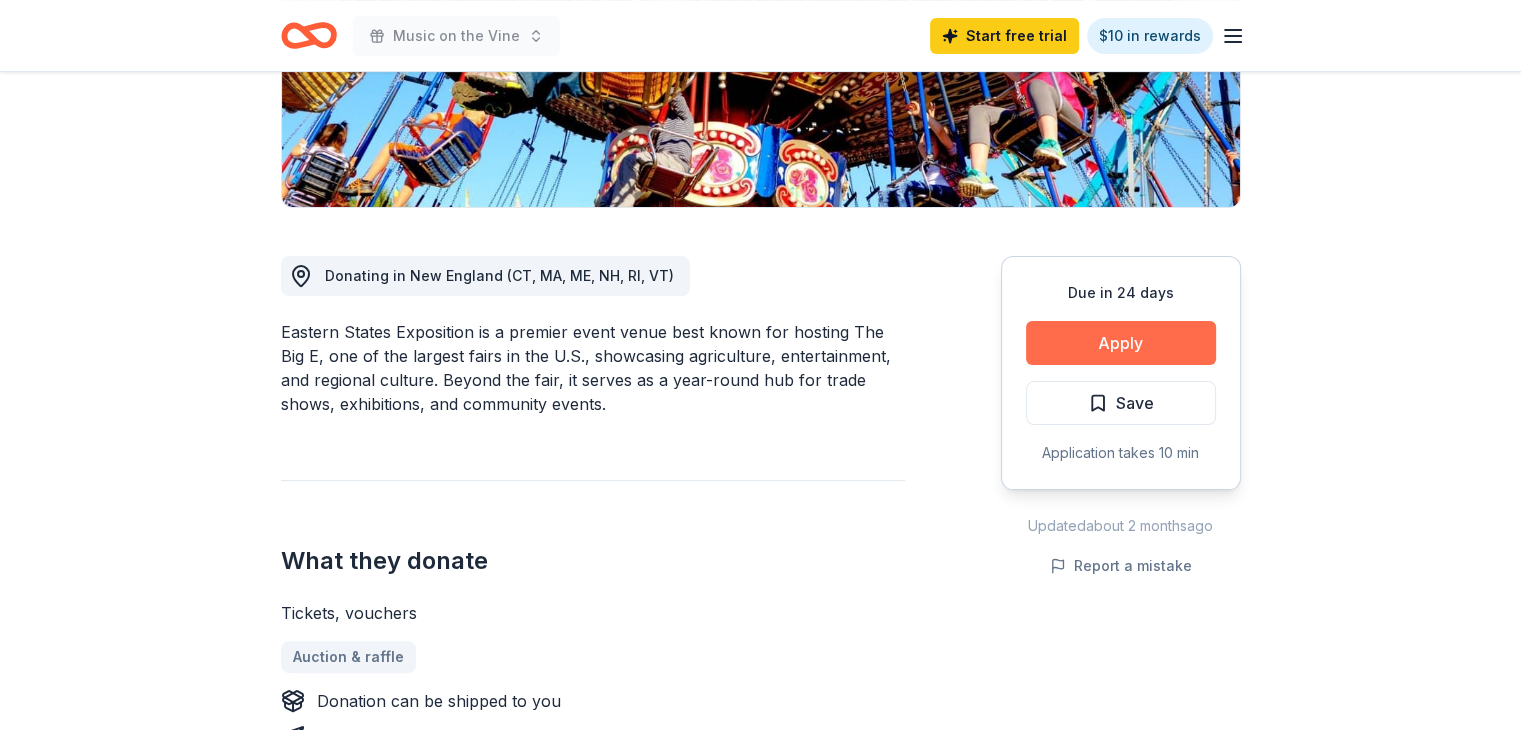 click on "Apply" at bounding box center [1121, 343] 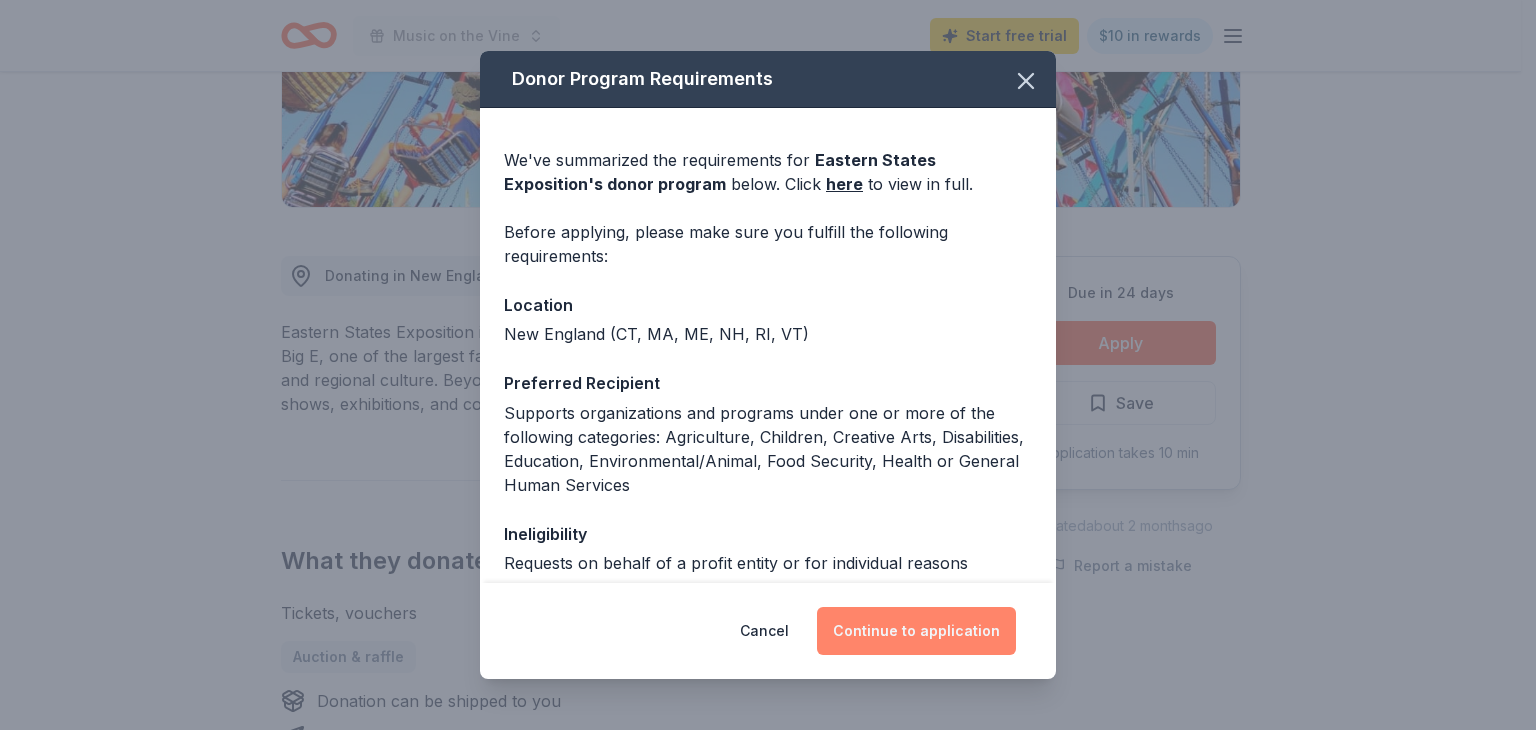 click on "Continue to application" at bounding box center [916, 631] 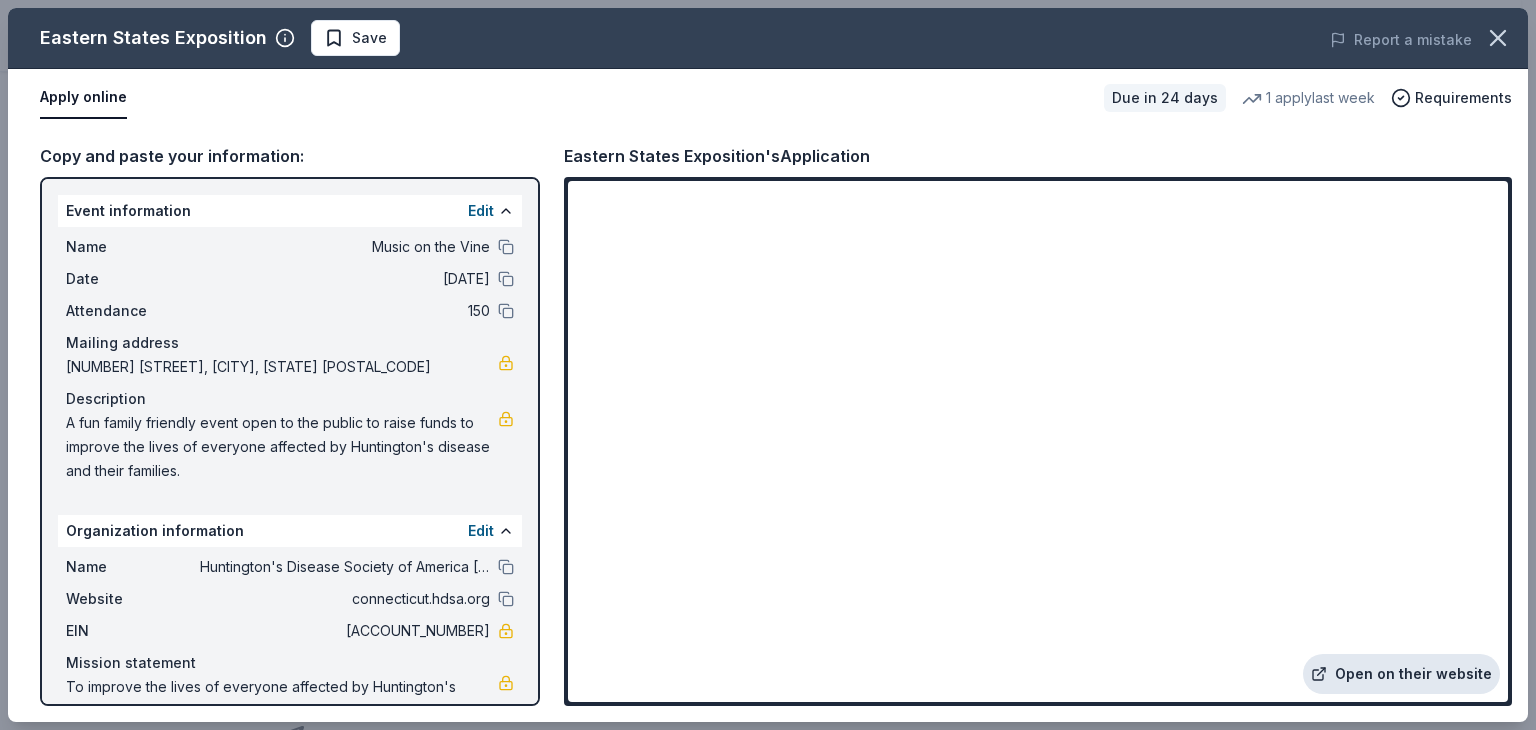 click on "Open on their website" at bounding box center [1401, 674] 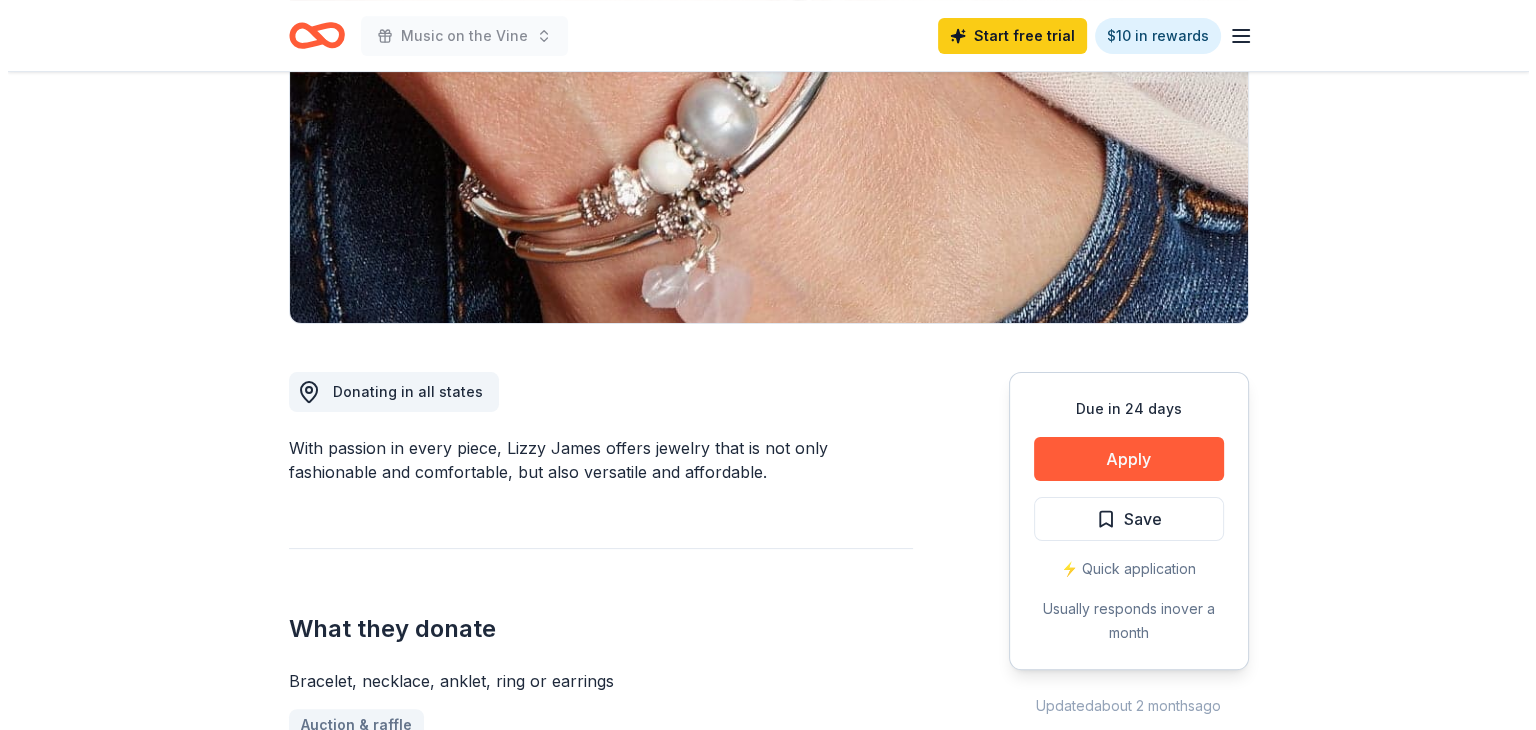 scroll, scrollTop: 400, scrollLeft: 0, axis: vertical 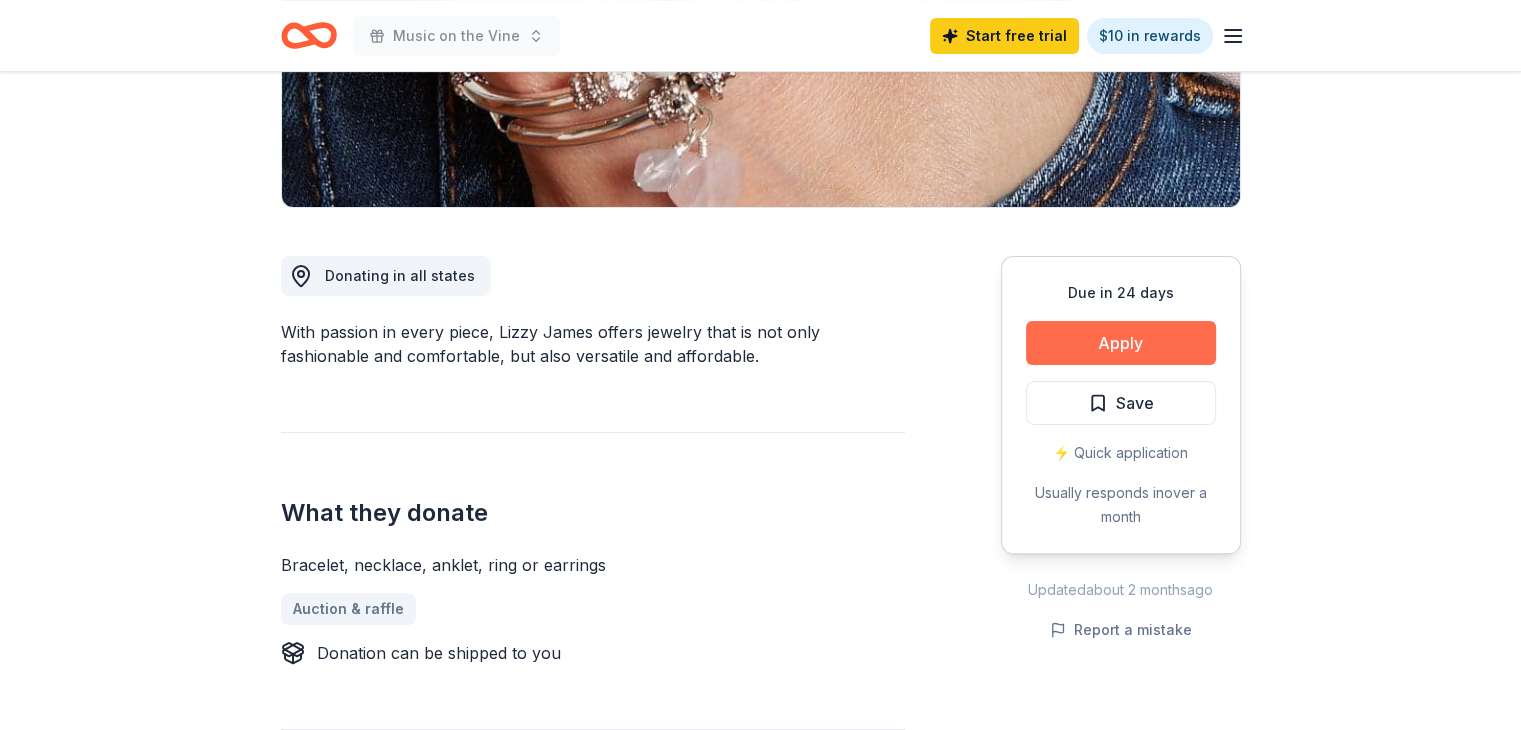 click on "Apply" at bounding box center [1121, 343] 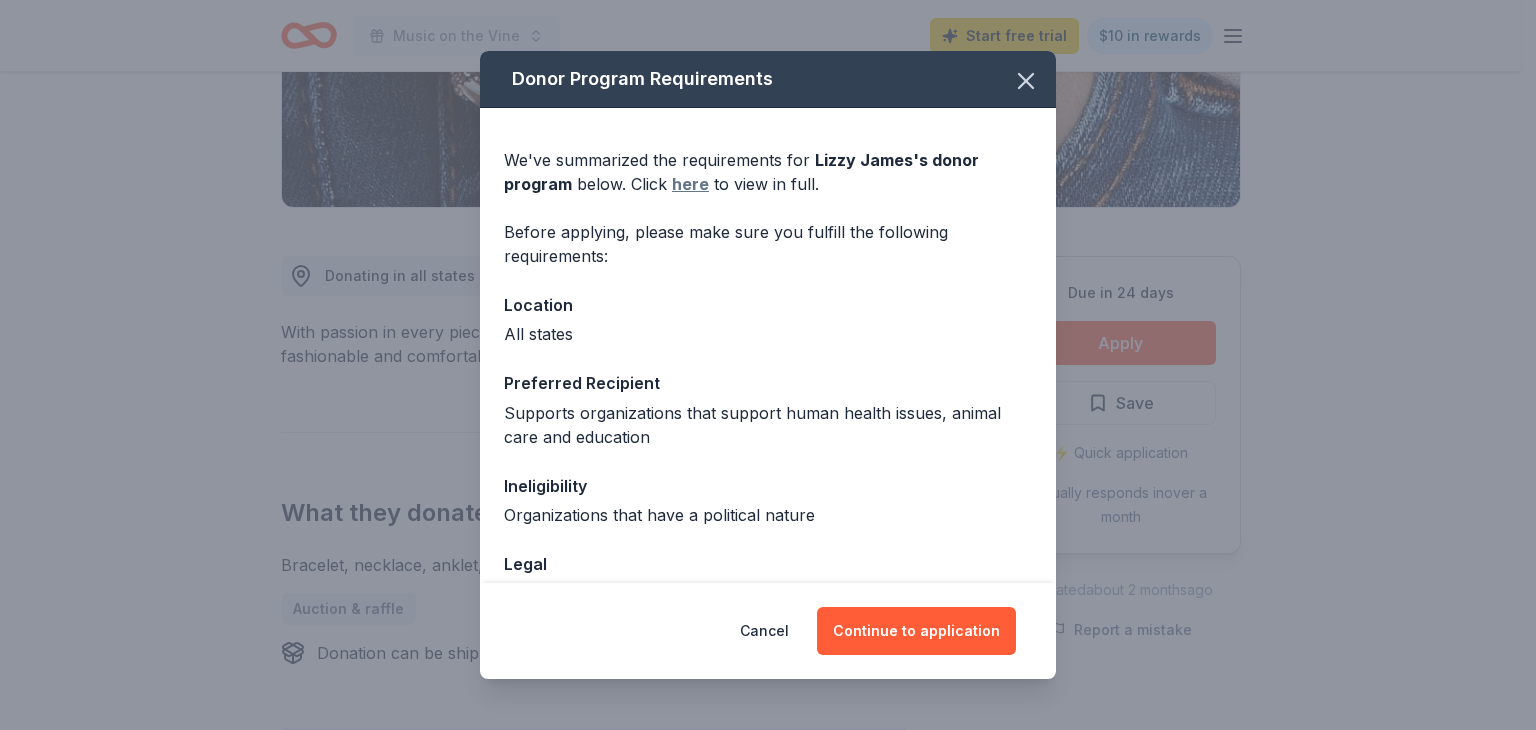 click on "here" at bounding box center (690, 184) 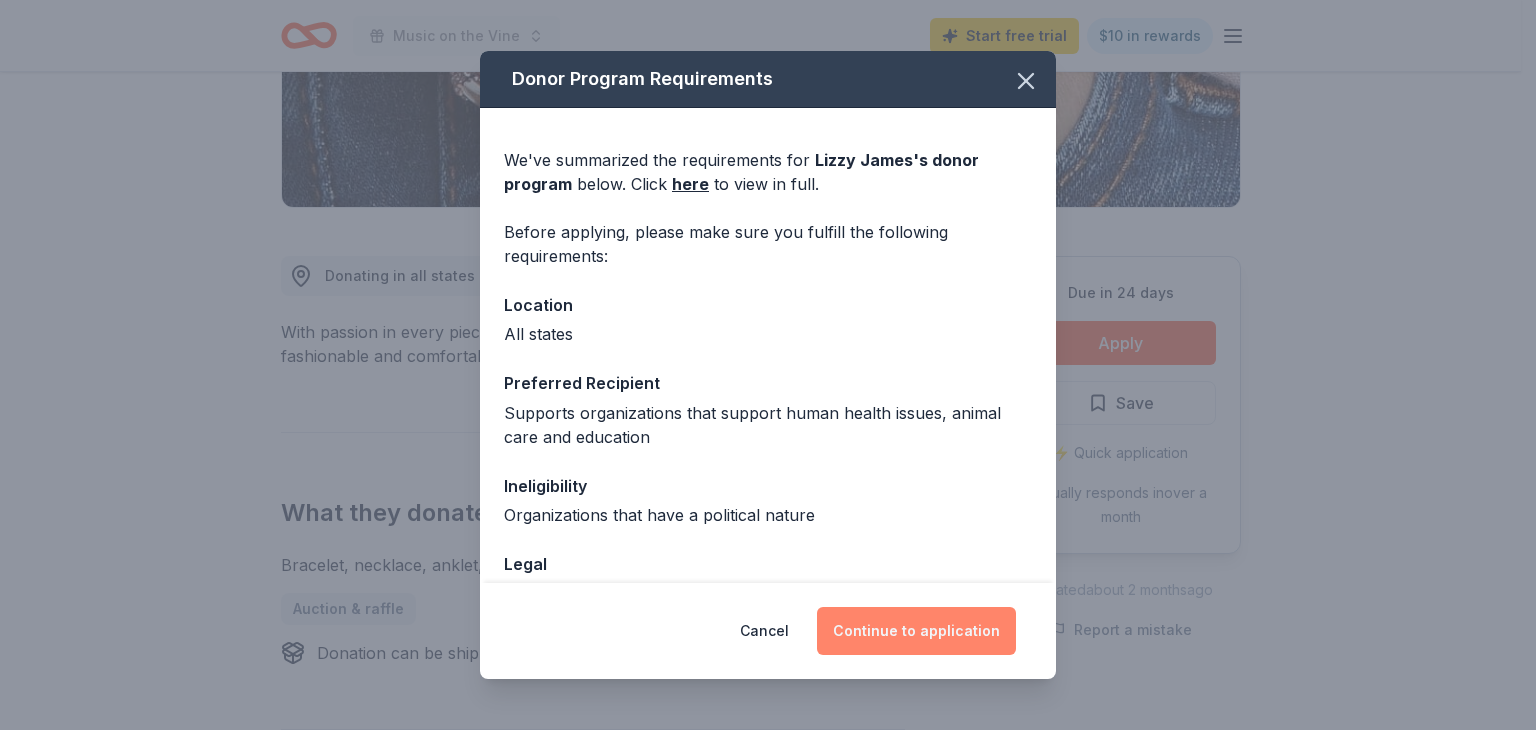 click on "Continue to application" at bounding box center (916, 631) 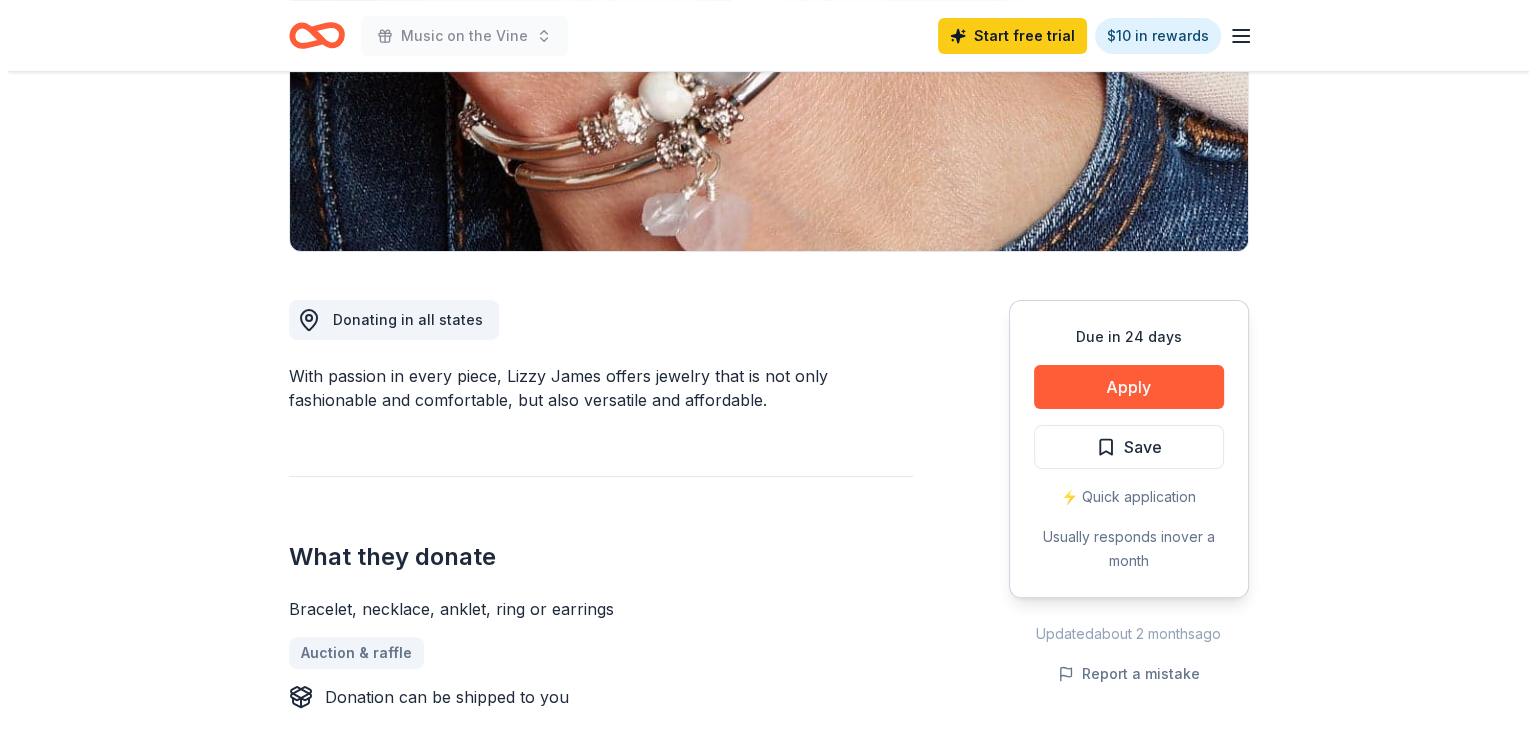 scroll, scrollTop: 400, scrollLeft: 0, axis: vertical 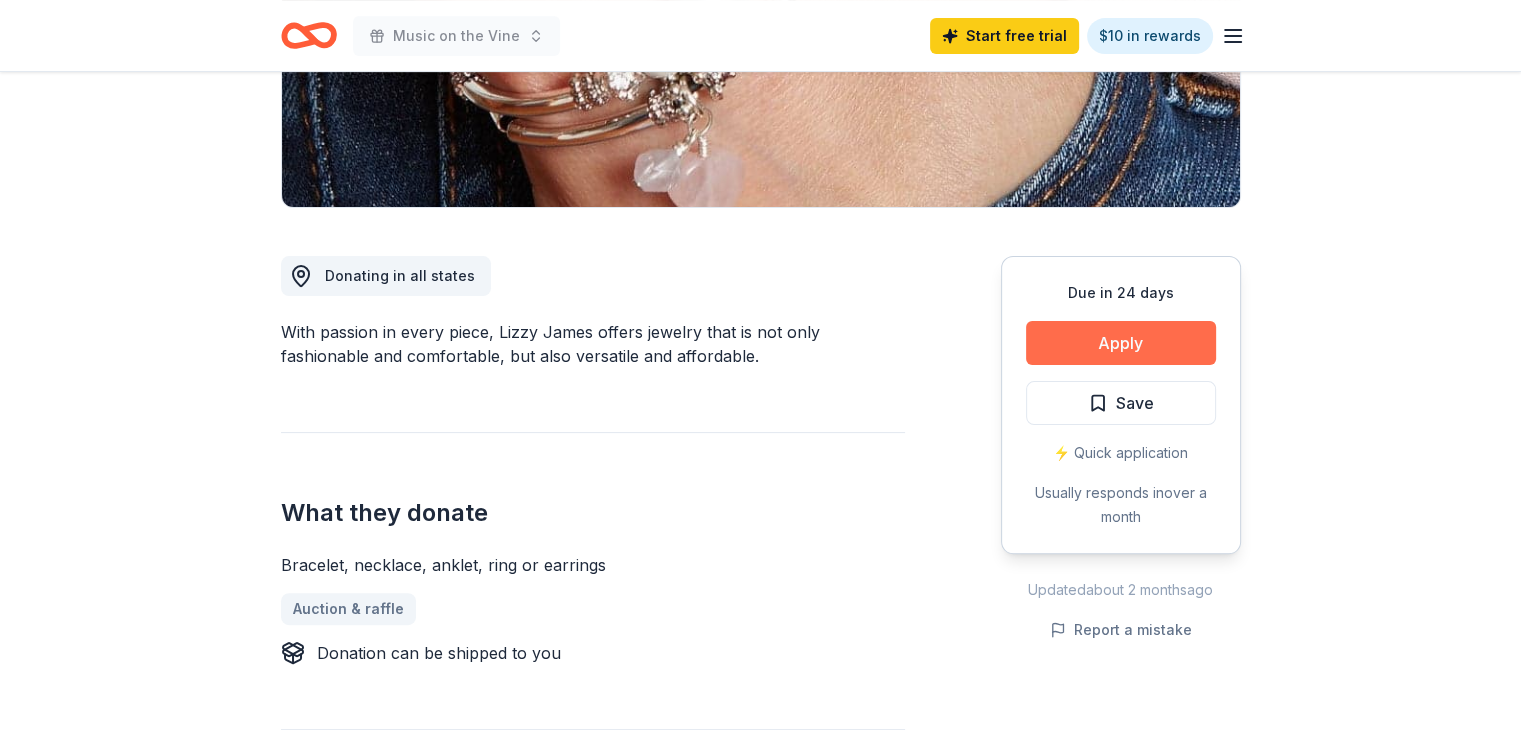 click on "Apply" at bounding box center [1121, 343] 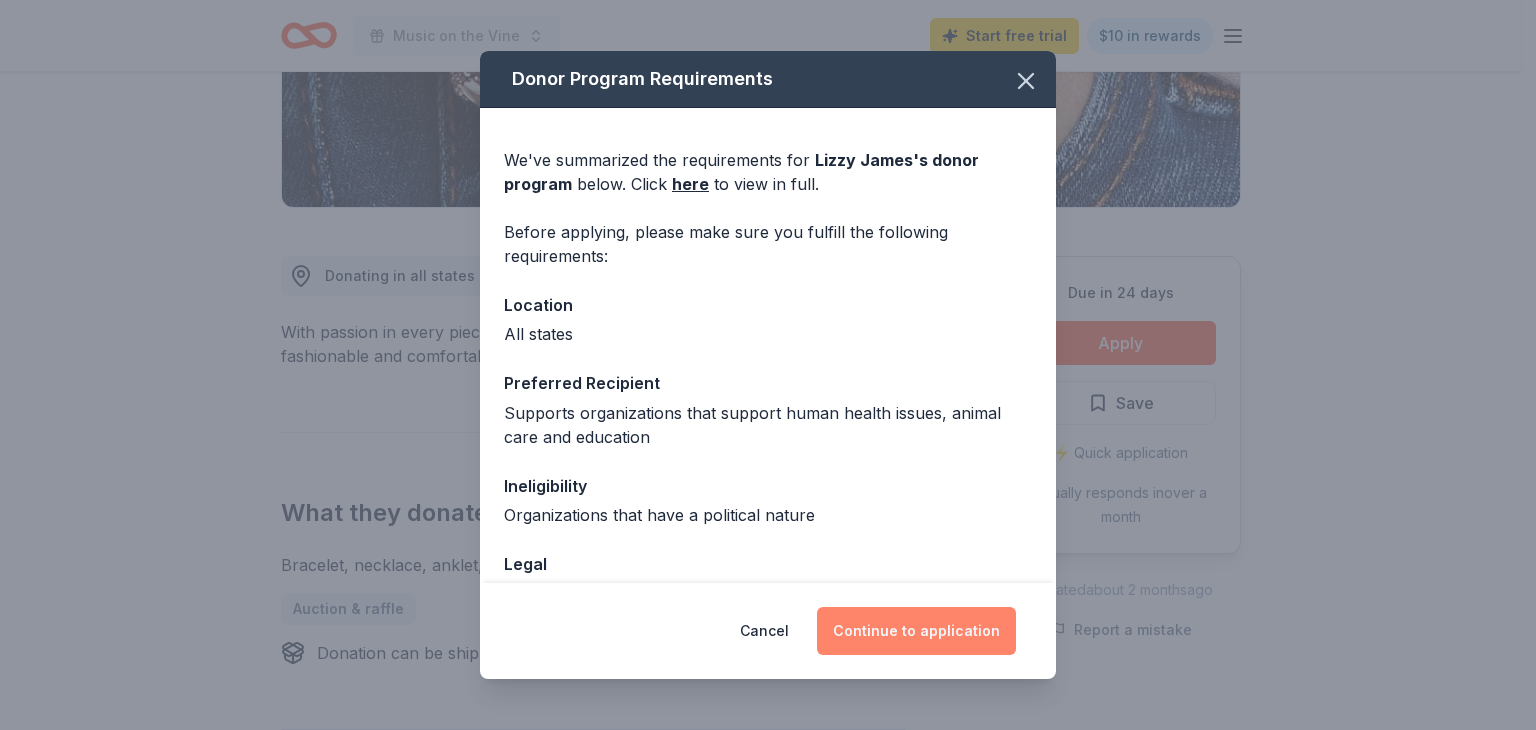click on "Continue to application" at bounding box center (916, 631) 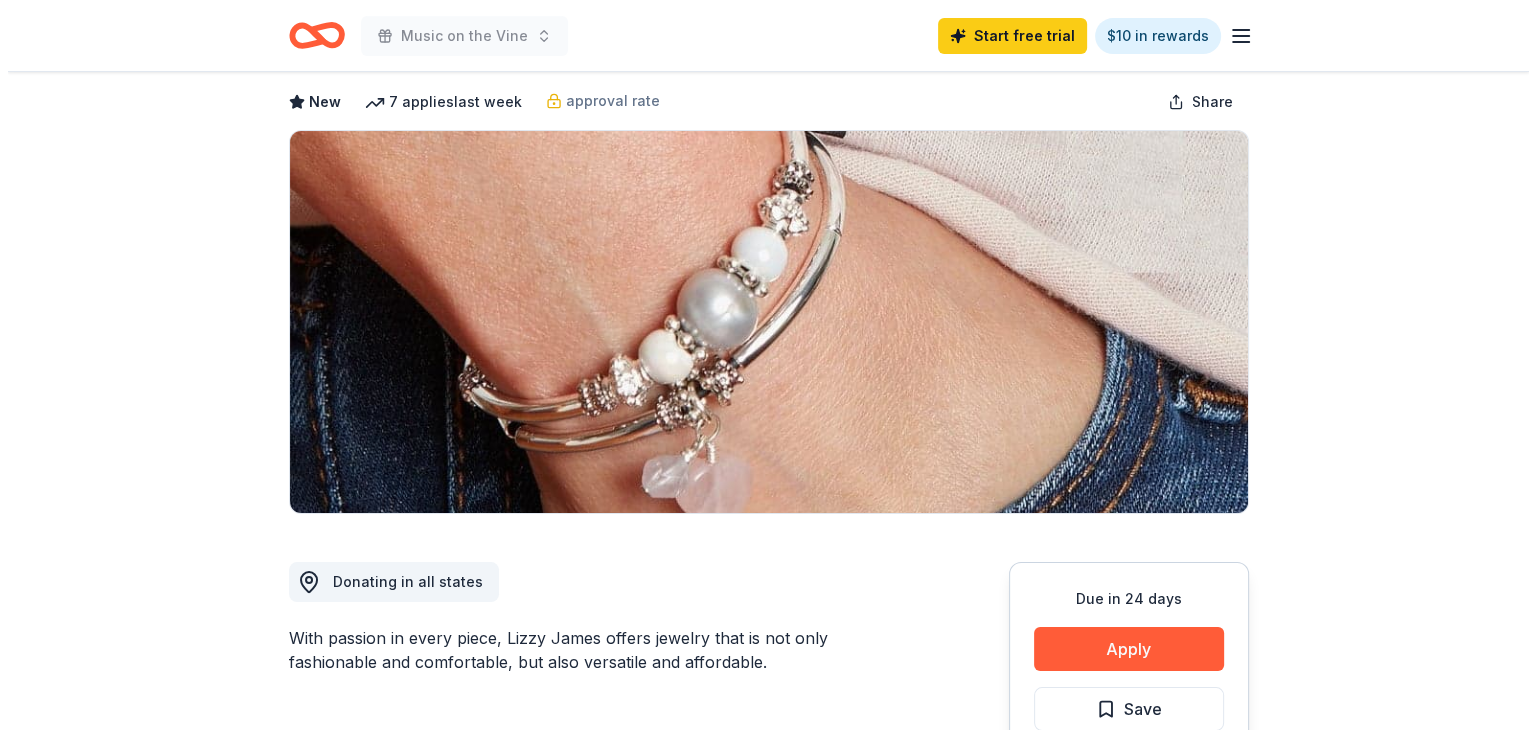 scroll, scrollTop: 200, scrollLeft: 0, axis: vertical 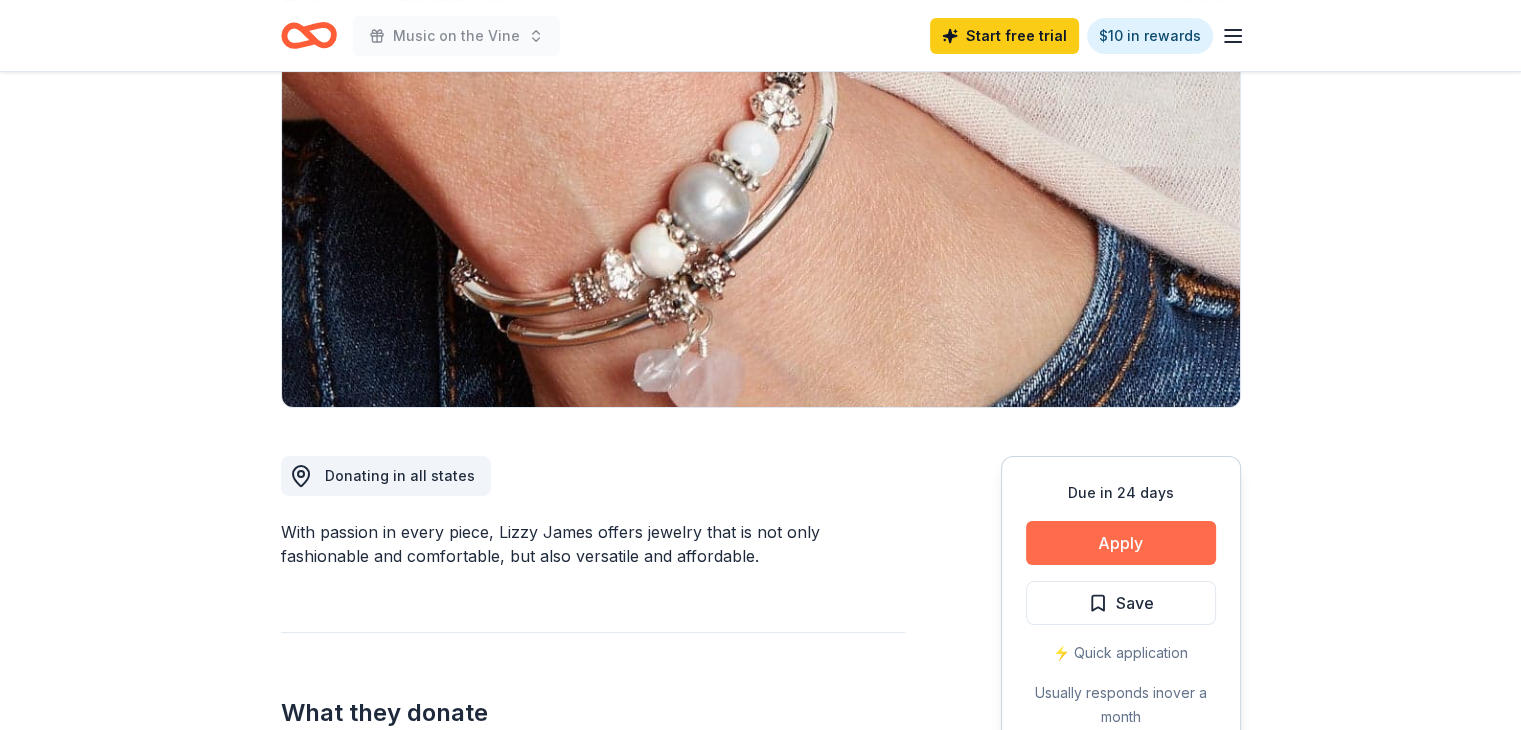 click on "Apply" at bounding box center [1121, 543] 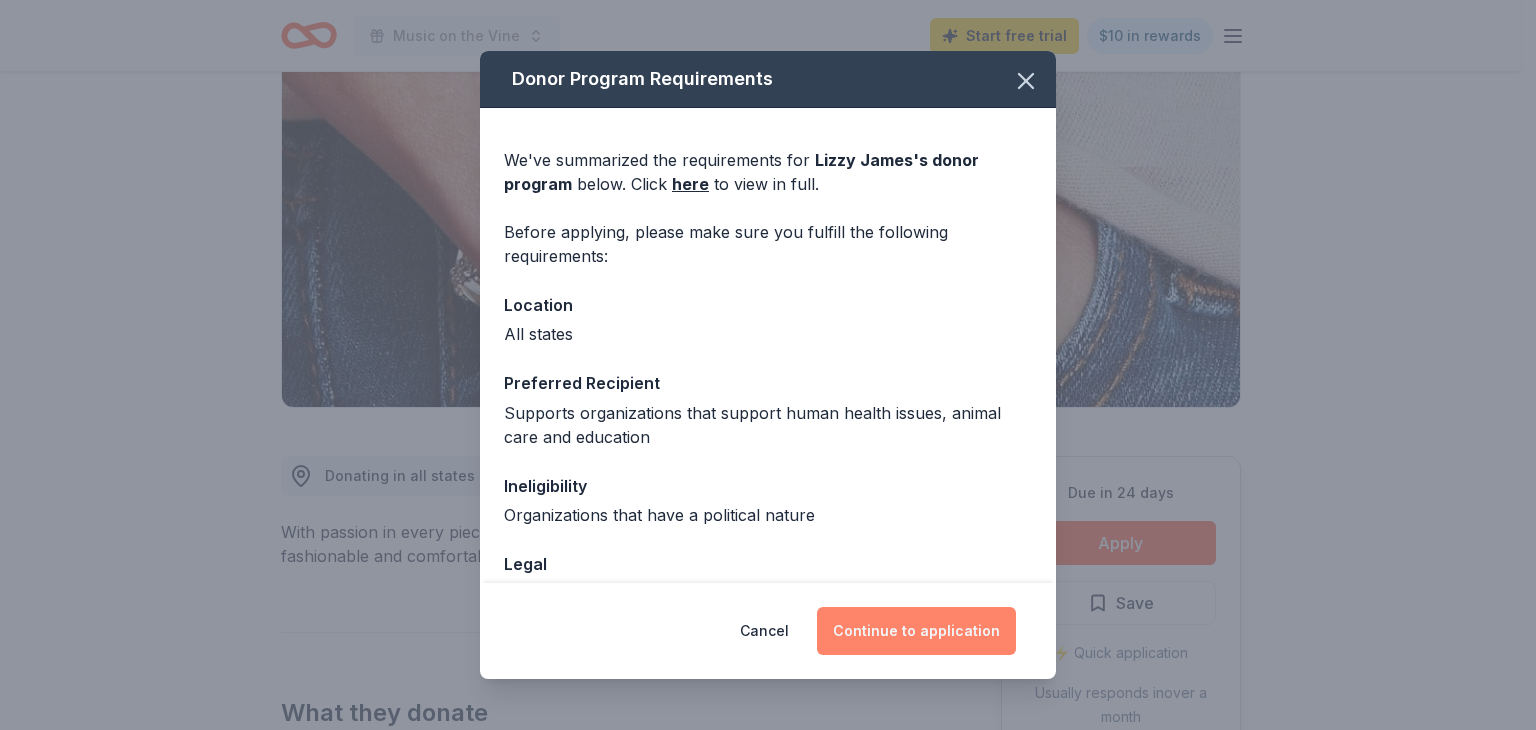 click on "Continue to application" at bounding box center (916, 631) 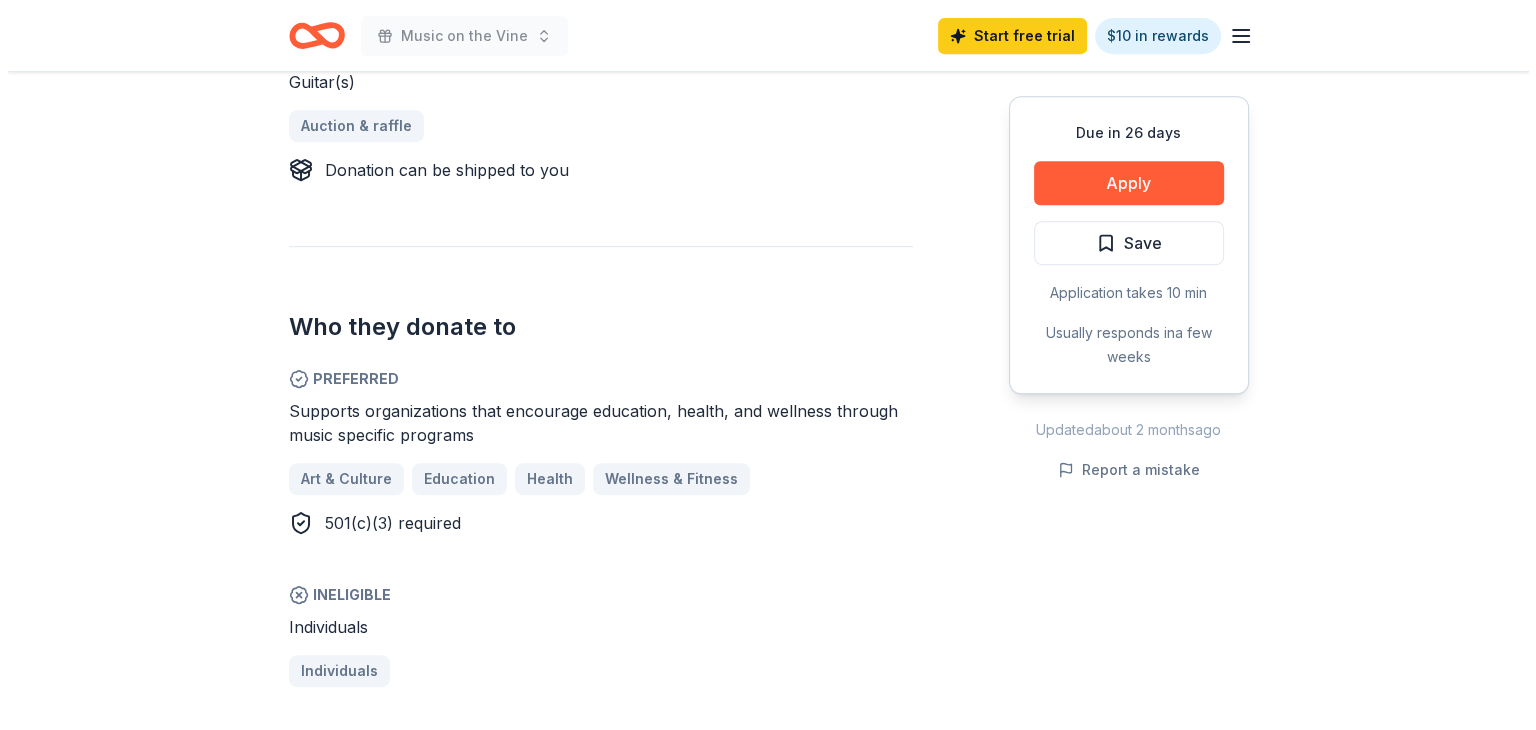 scroll, scrollTop: 800, scrollLeft: 0, axis: vertical 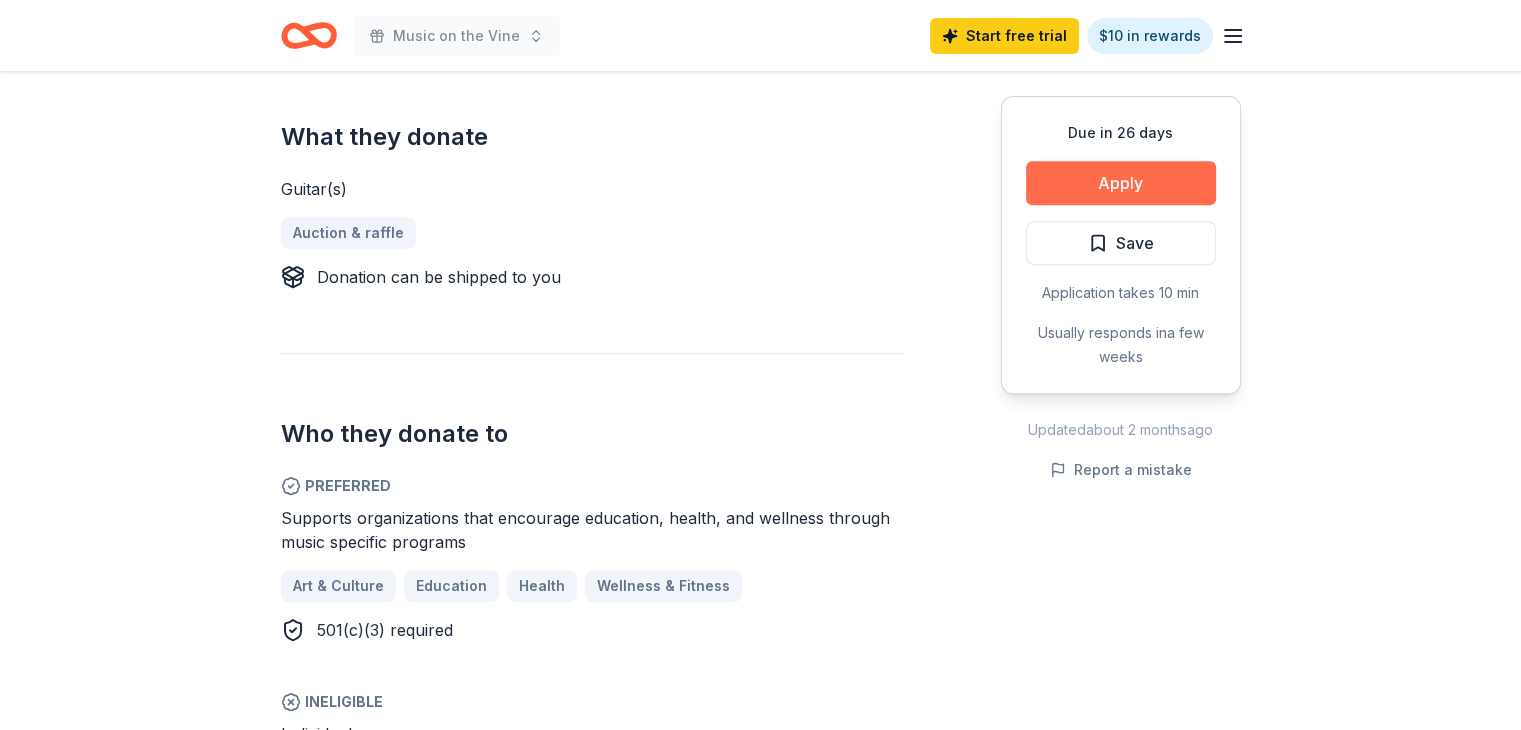 click on "Apply" at bounding box center [1121, 183] 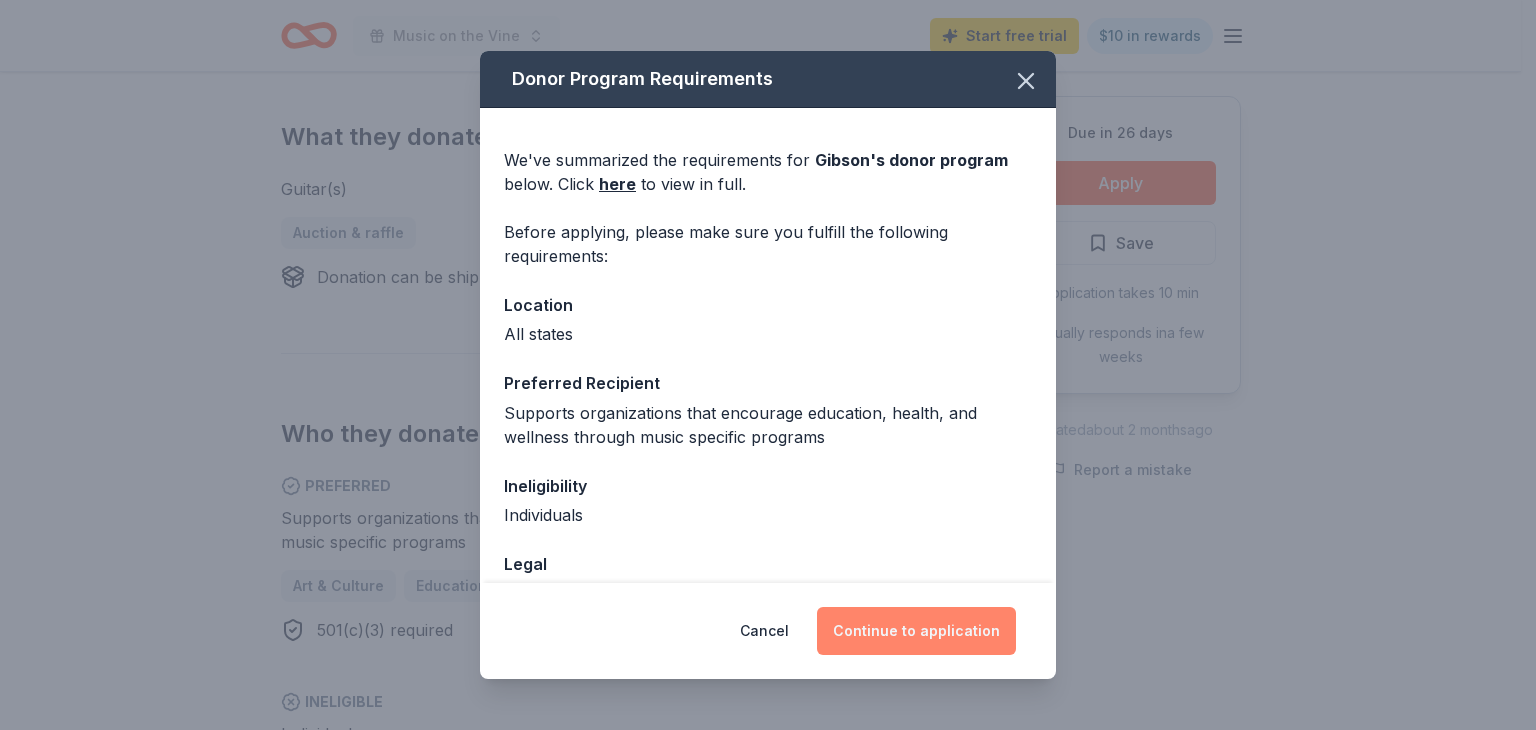 click on "Continue to application" at bounding box center [916, 631] 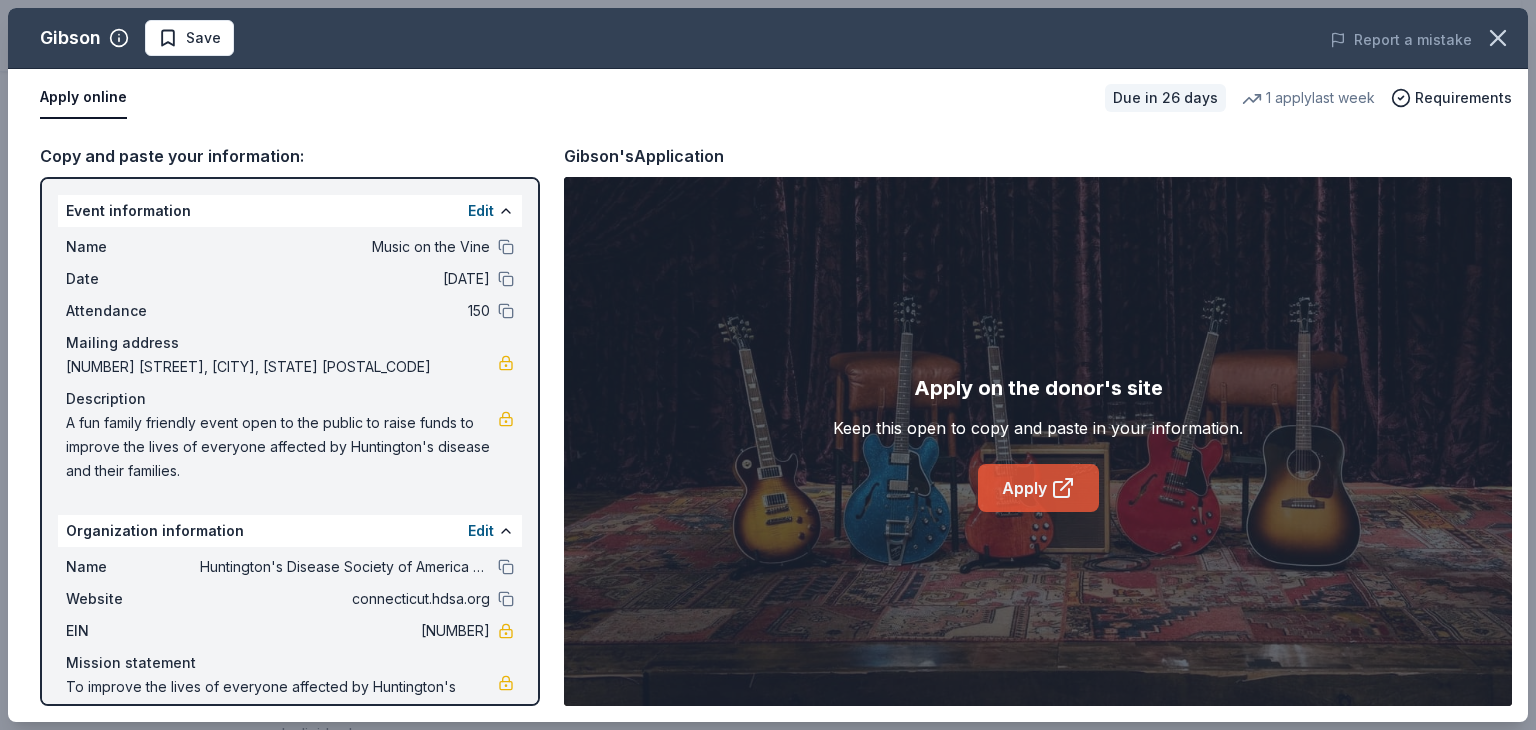 click on "Apply" at bounding box center [1038, 488] 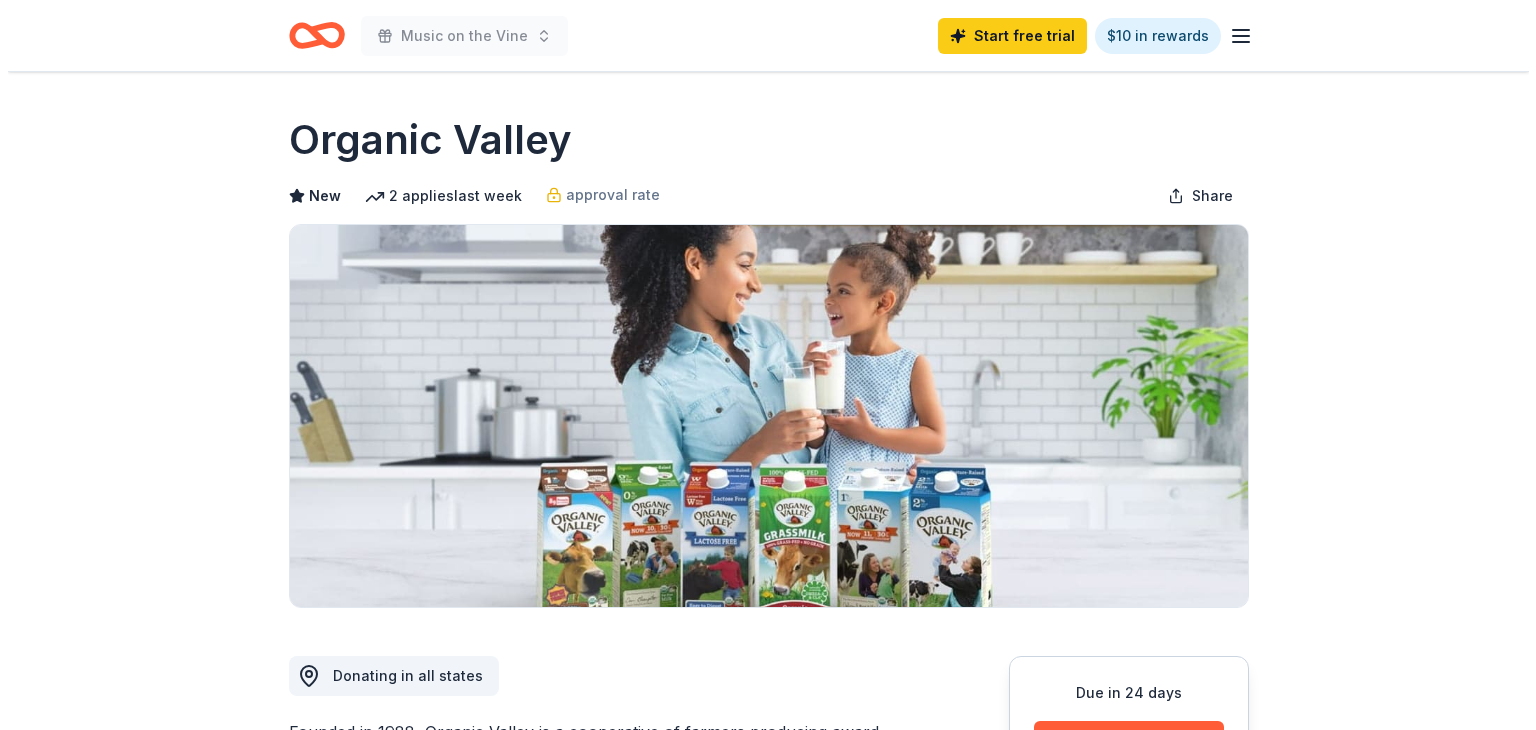 scroll, scrollTop: 0, scrollLeft: 0, axis: both 